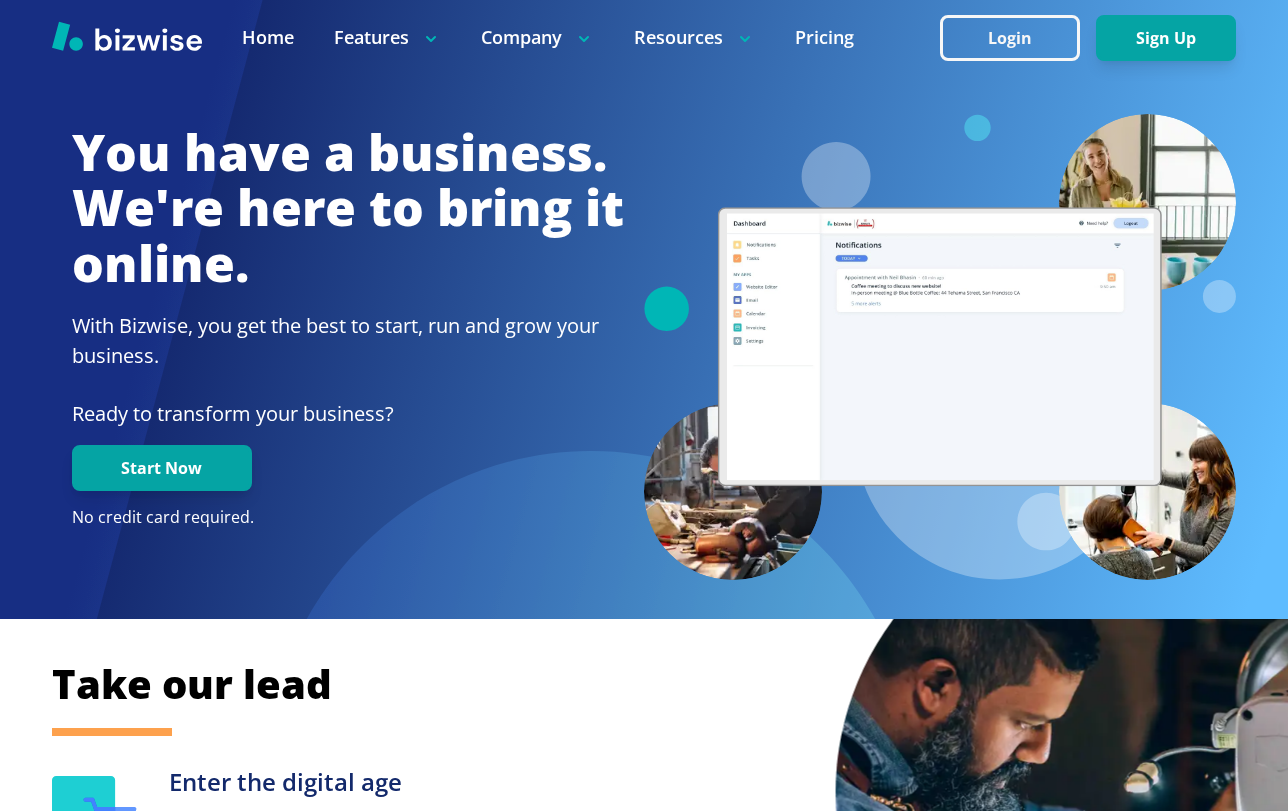 scroll, scrollTop: 0, scrollLeft: 0, axis: both 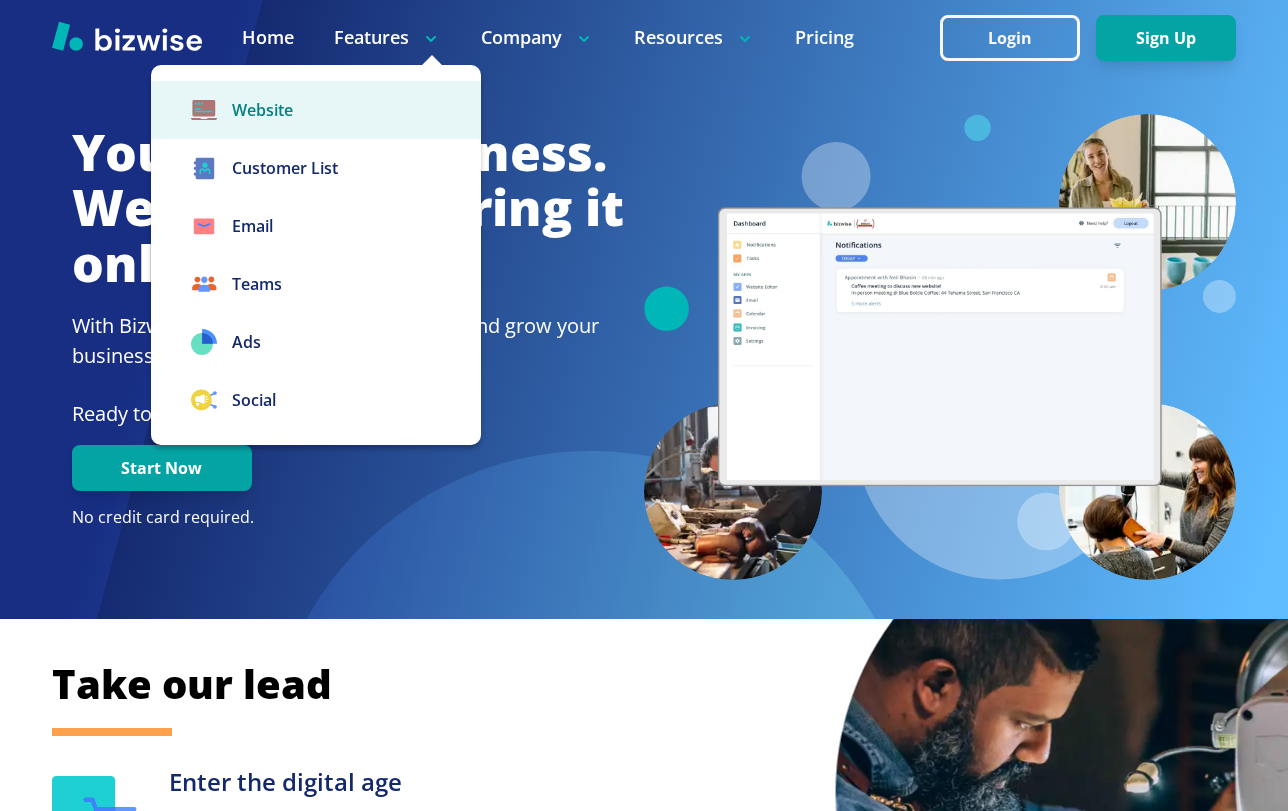 click on "Website" at bounding box center (316, 110) 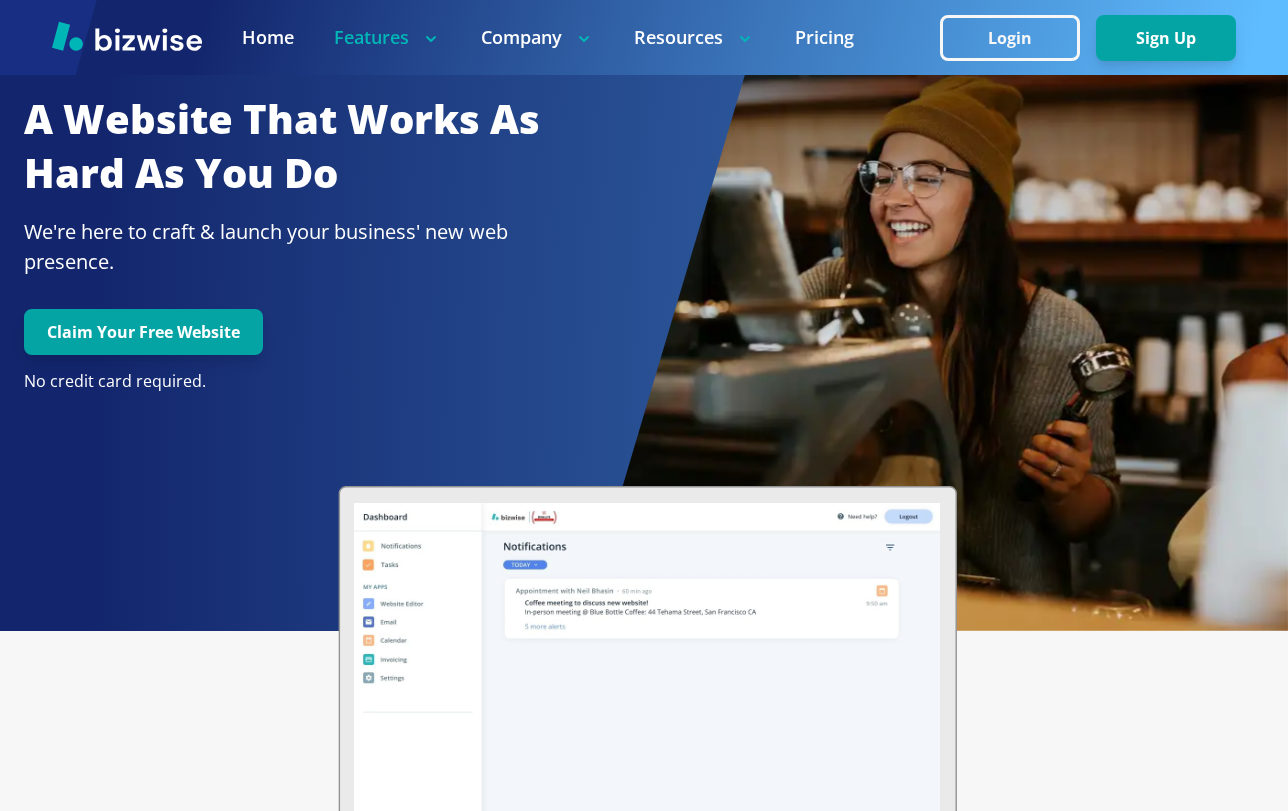 scroll, scrollTop: 21, scrollLeft: 0, axis: vertical 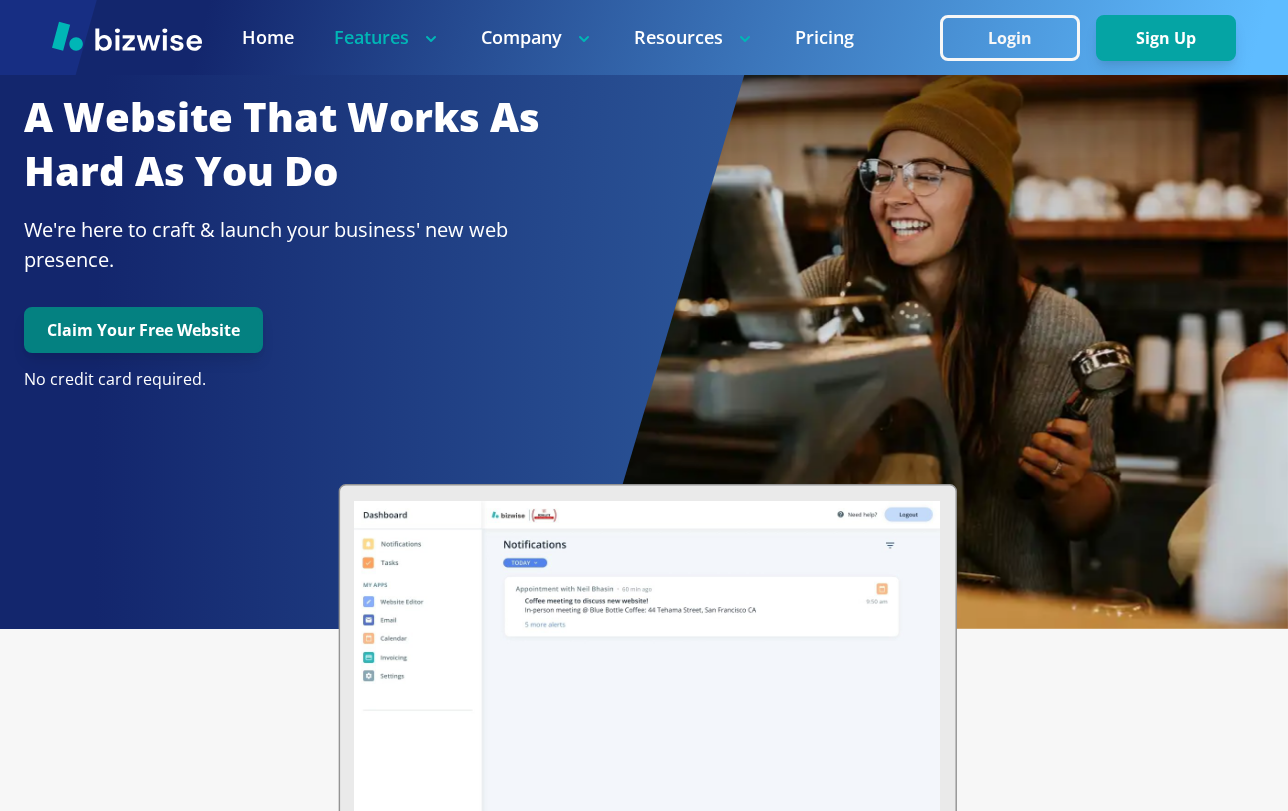 click on "Claim Your Free Website" at bounding box center (143, 330) 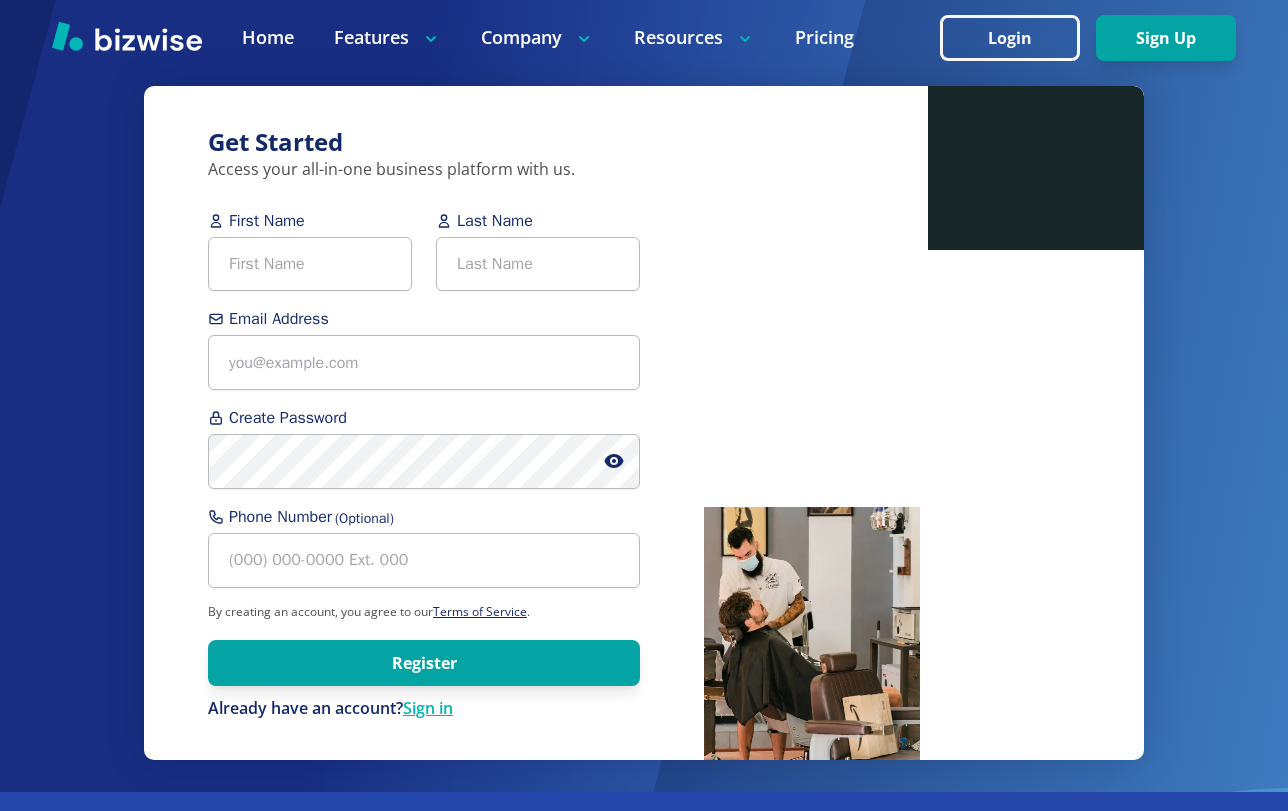 scroll, scrollTop: 0, scrollLeft: 0, axis: both 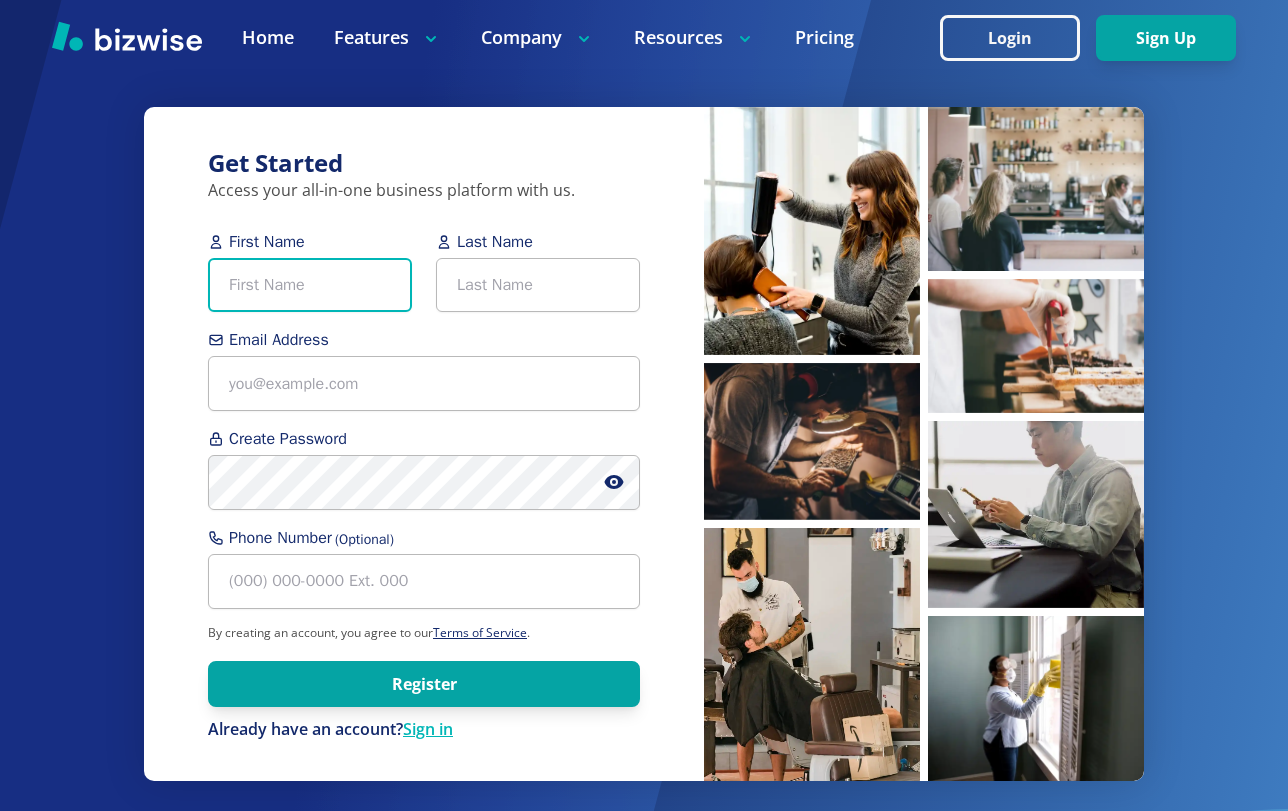 click on "First Name" at bounding box center [310, 285] 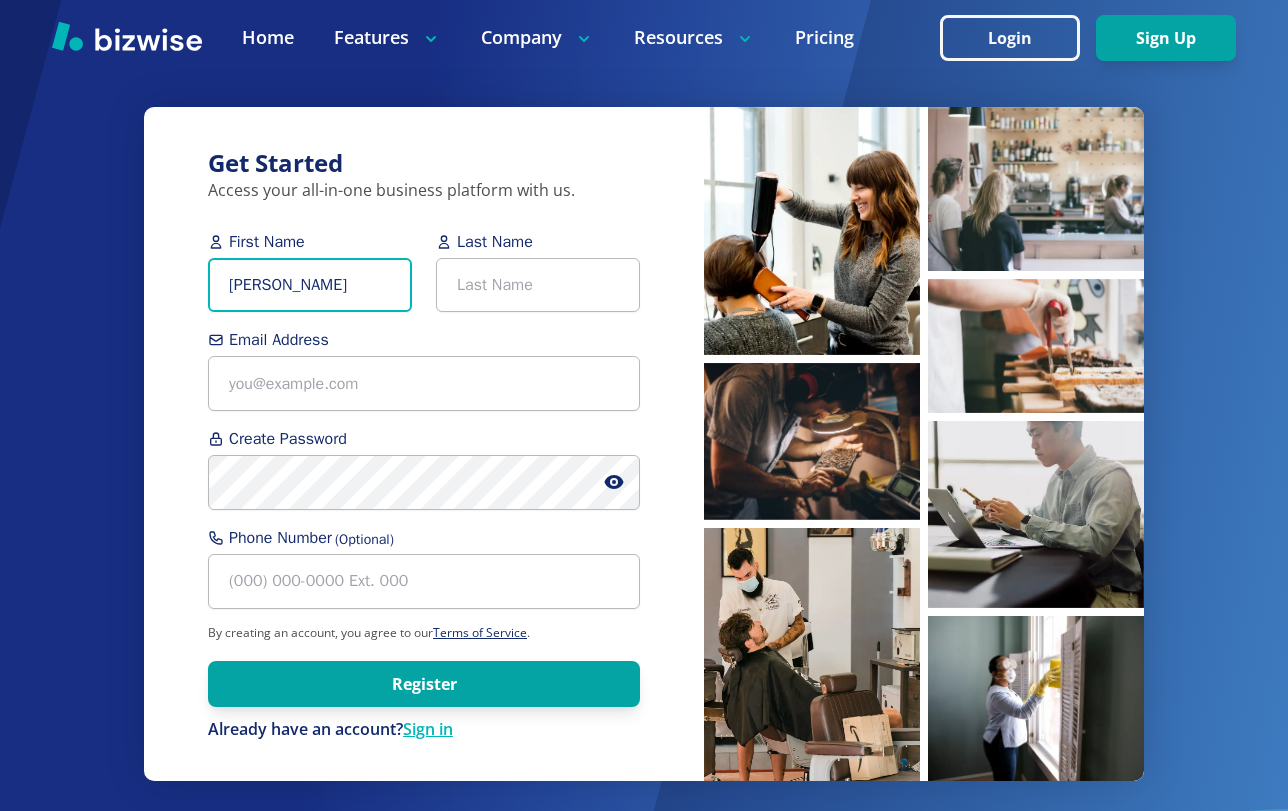 type on "Megan" 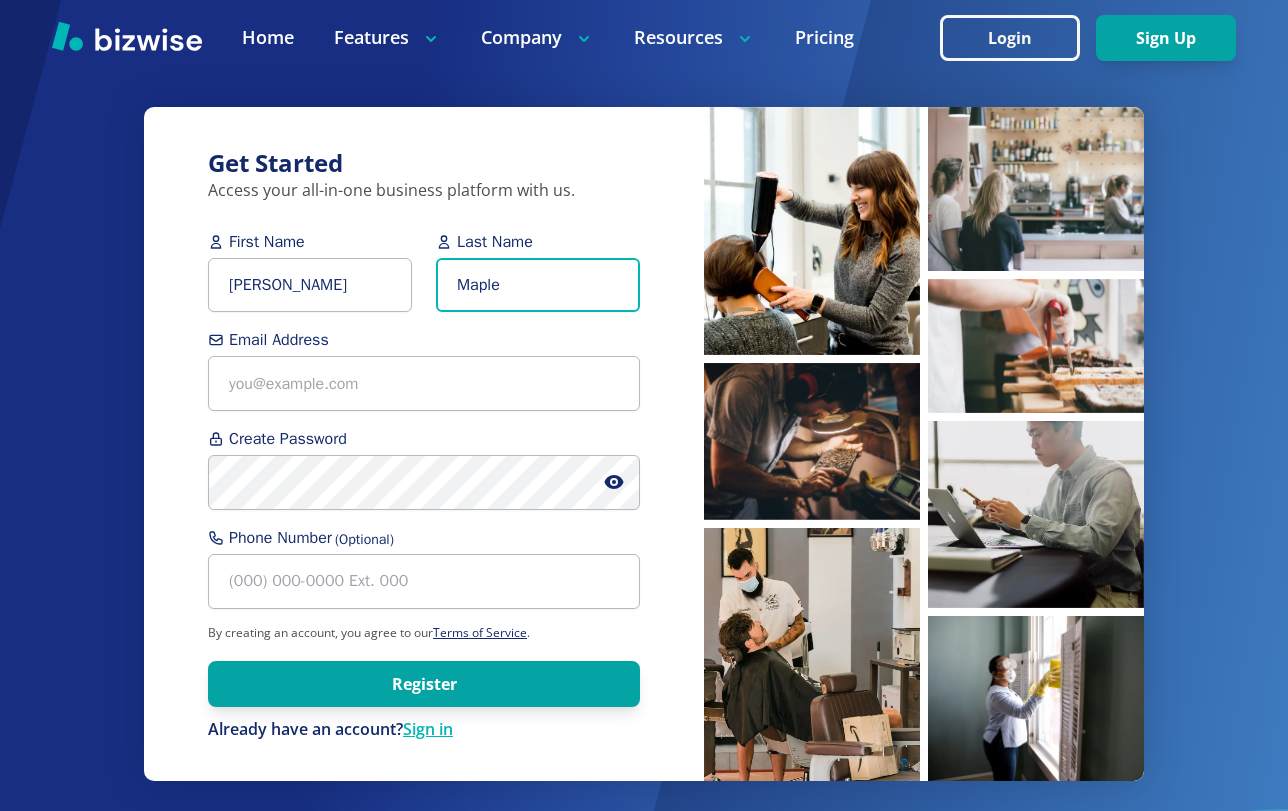 type on "Maple" 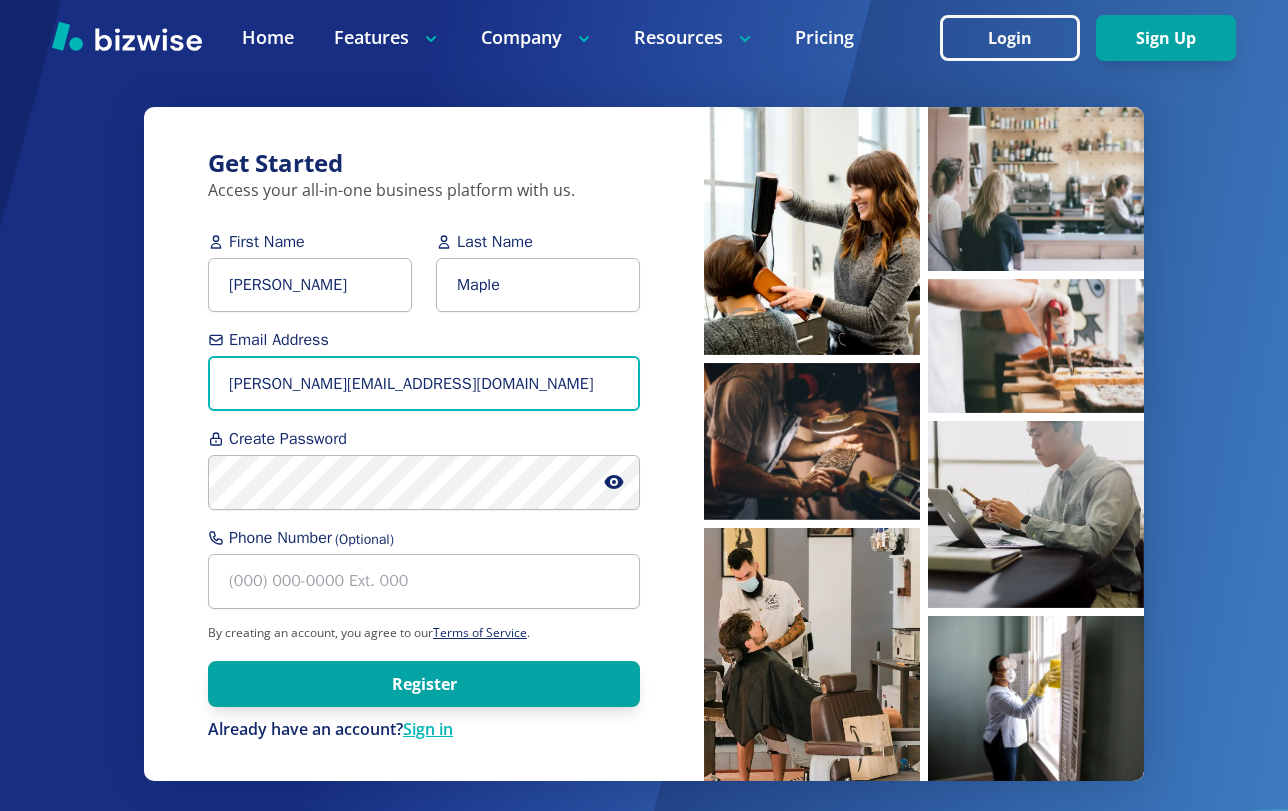 type on "megan@mapleproj.com" 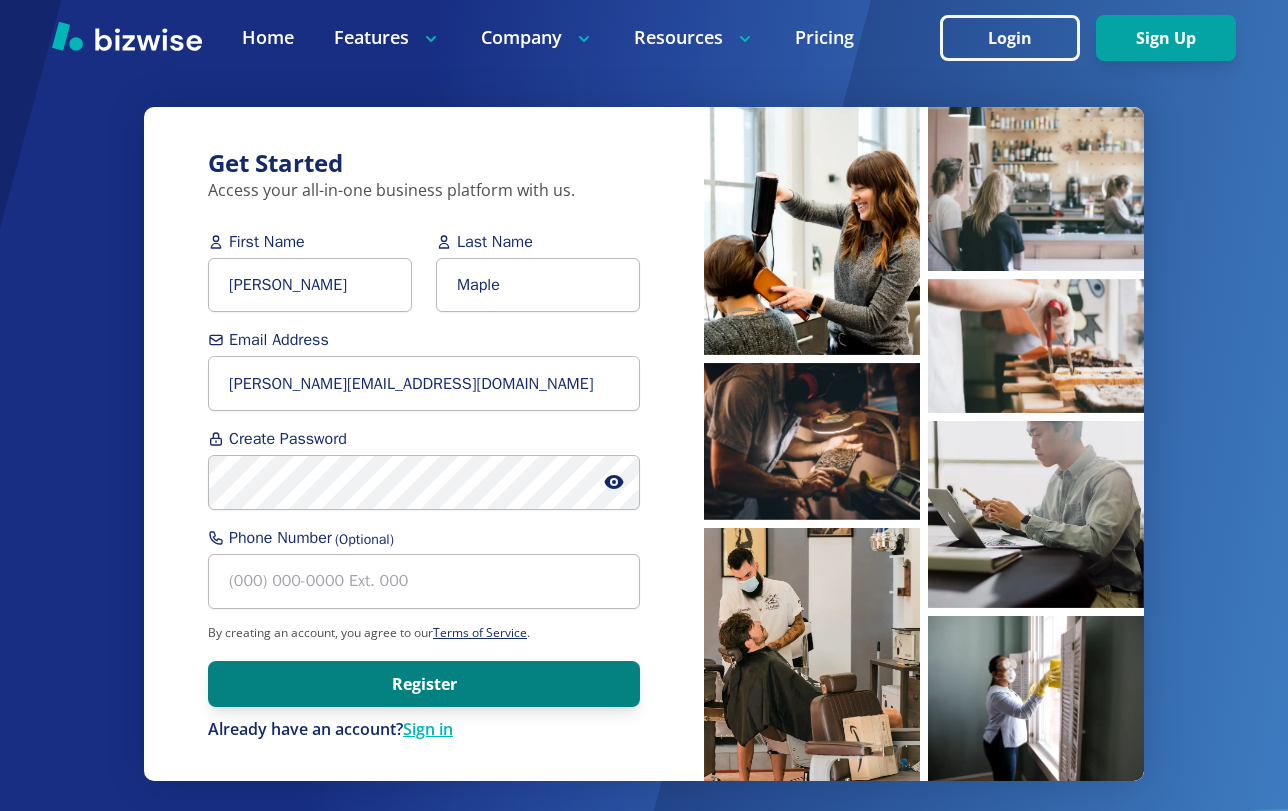 click on "Register" at bounding box center (424, 684) 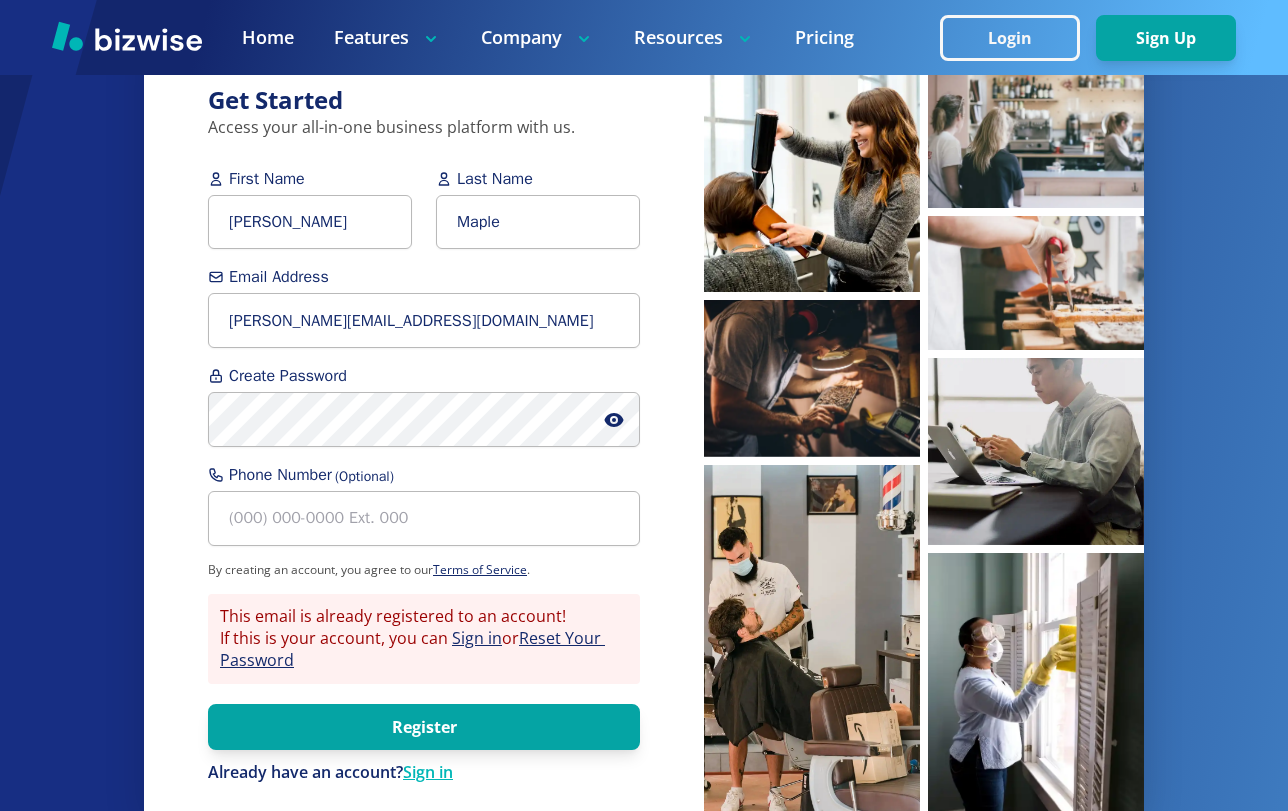 scroll, scrollTop: 69, scrollLeft: 0, axis: vertical 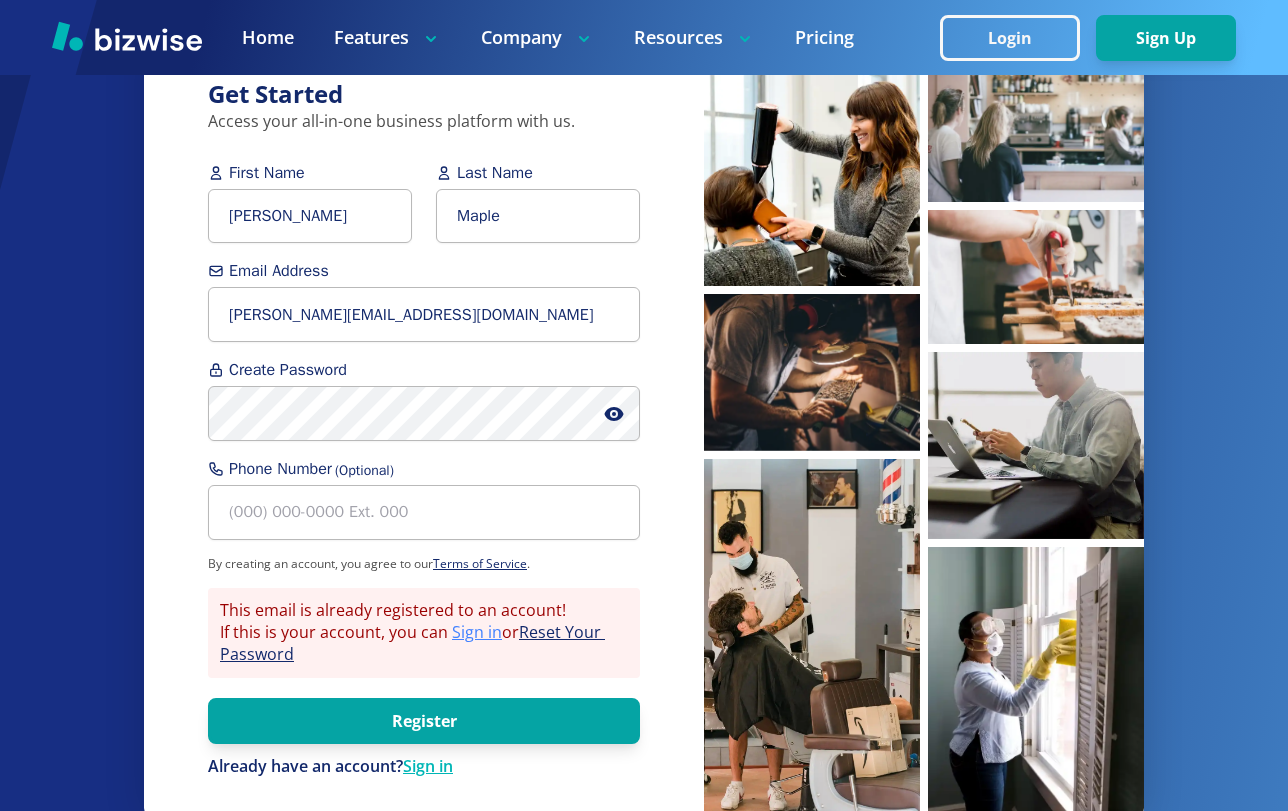 click on "Sign in" at bounding box center [477, 632] 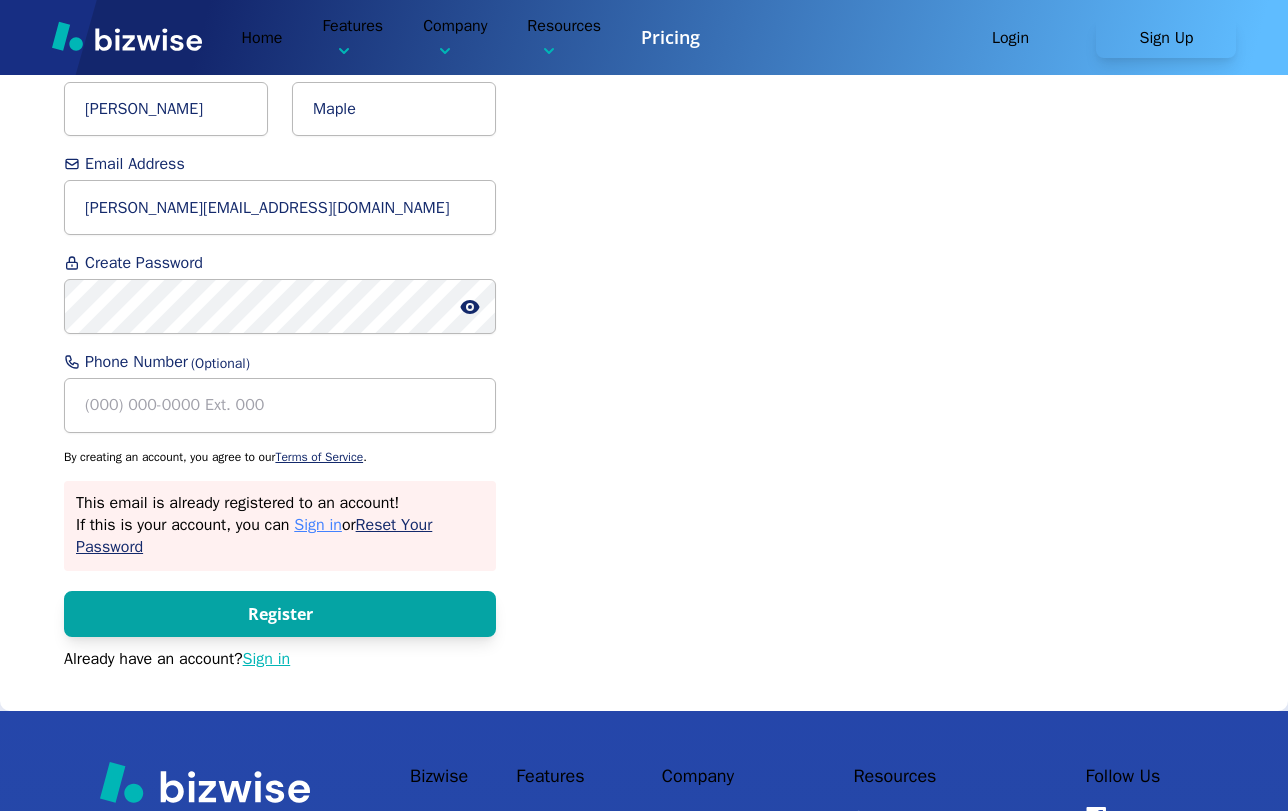scroll, scrollTop: 0, scrollLeft: 0, axis: both 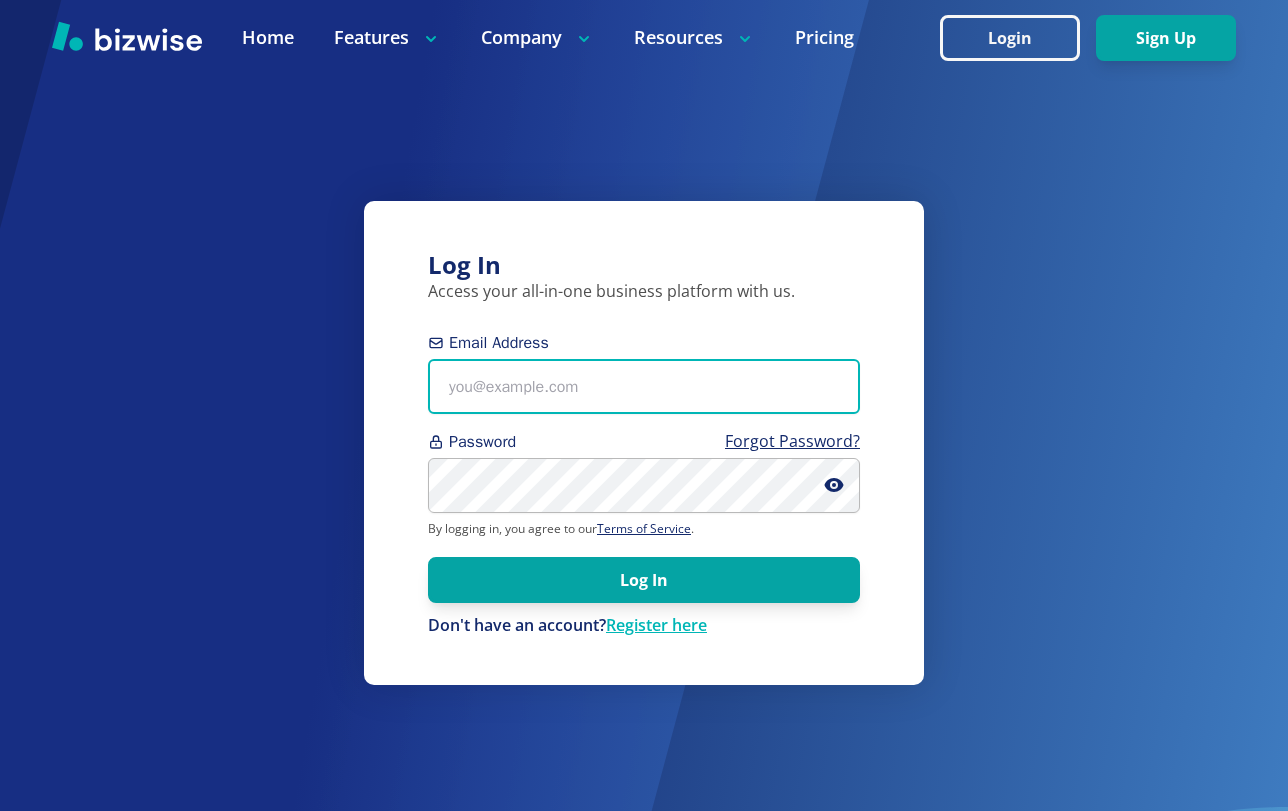 click on "Email Address" at bounding box center [644, 386] 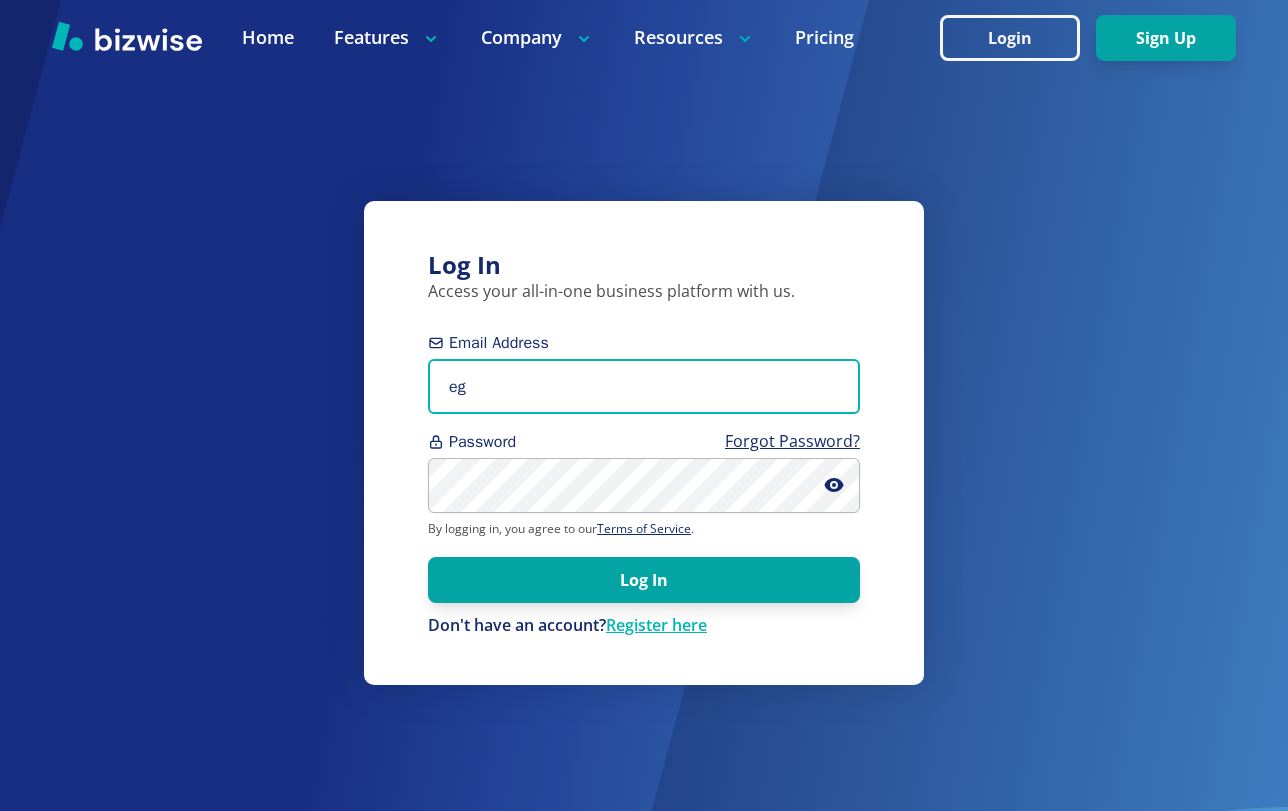 type on "e" 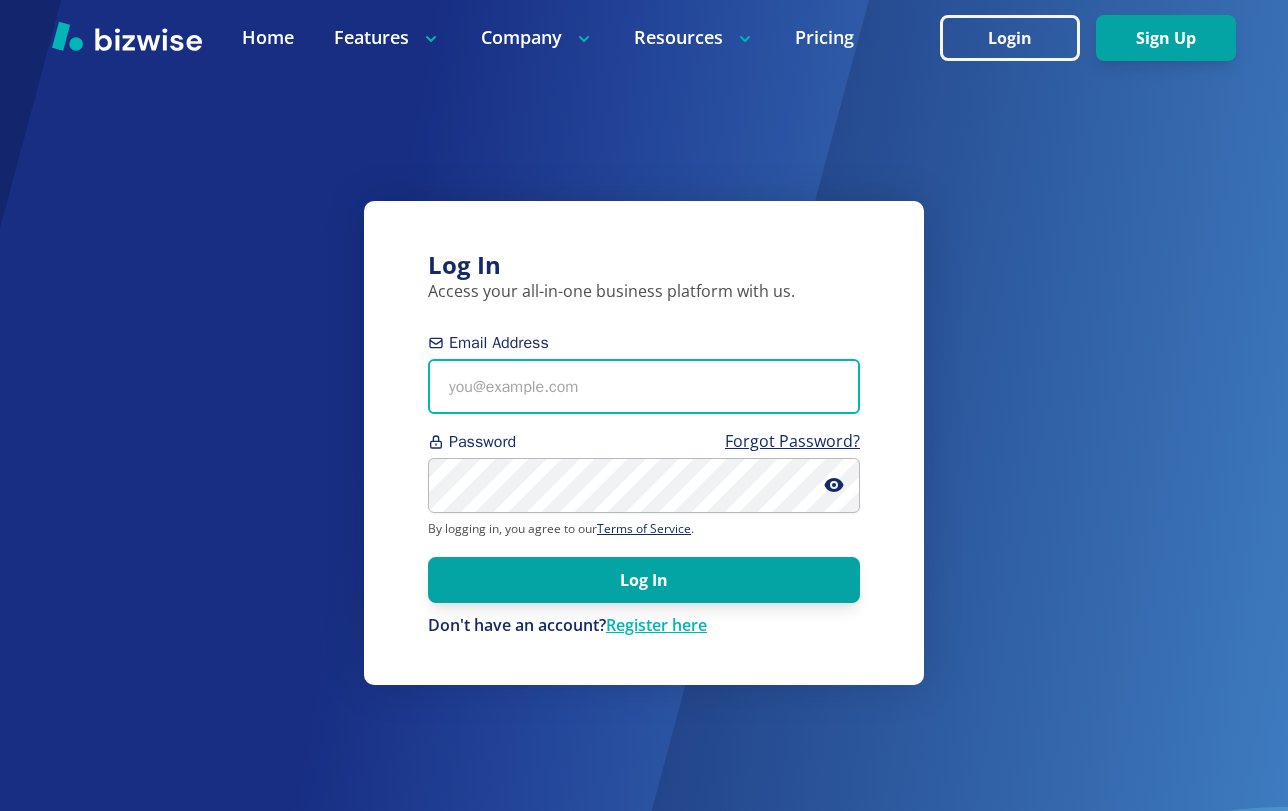 type on "e" 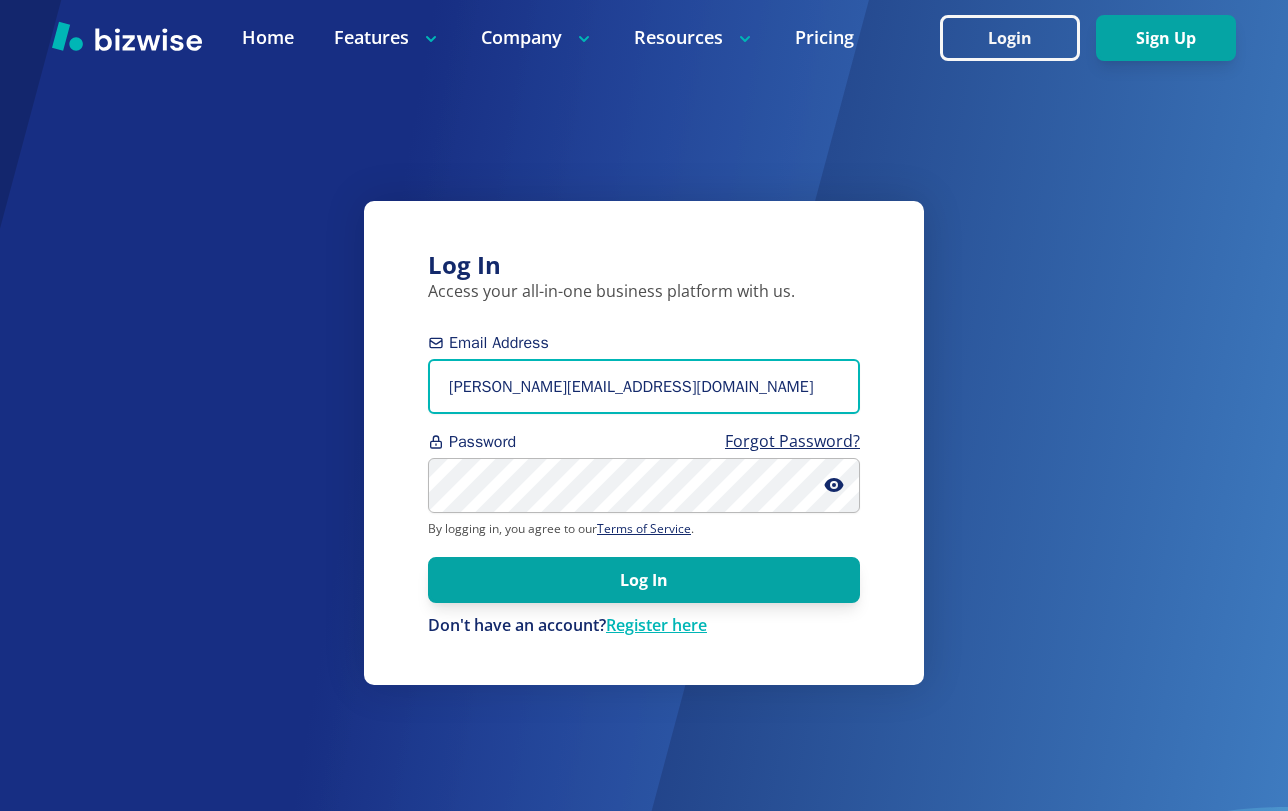 type on "megan@mapleproj.com" 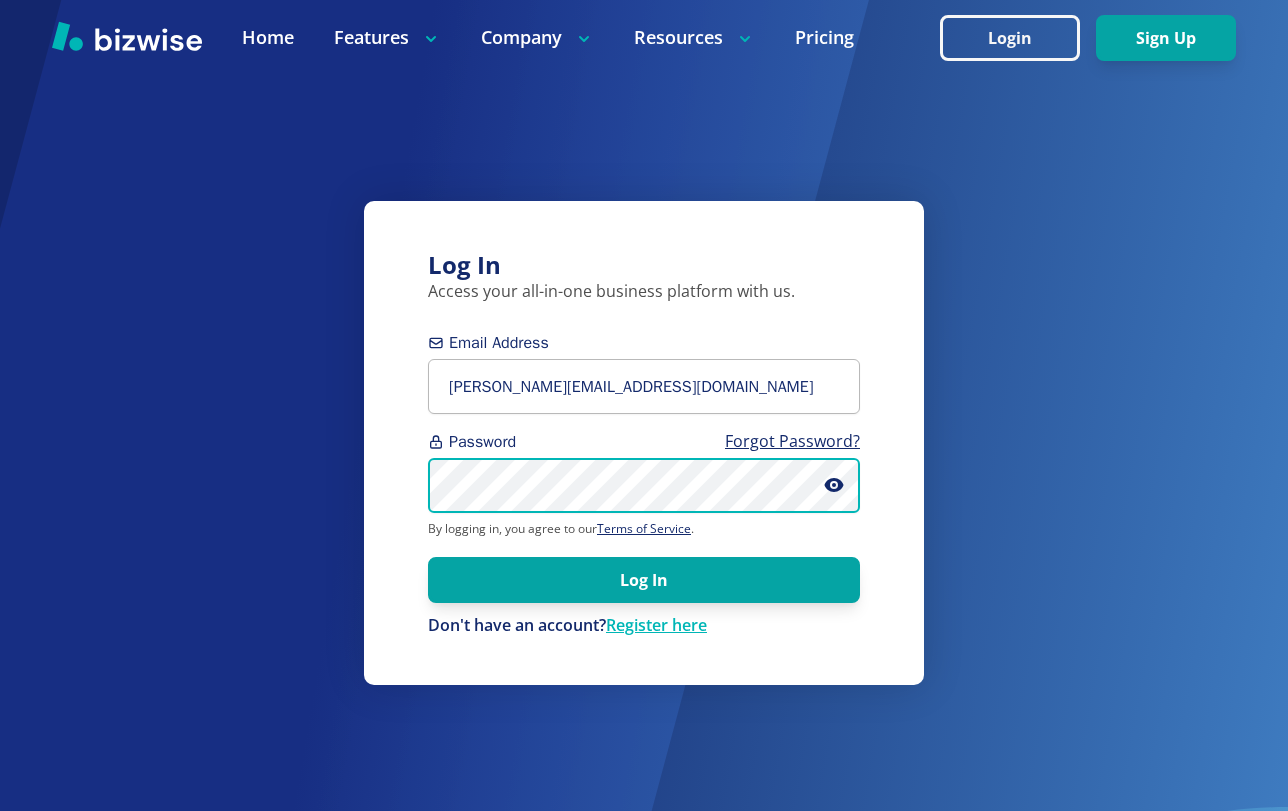 click on "Log In" at bounding box center (644, 580) 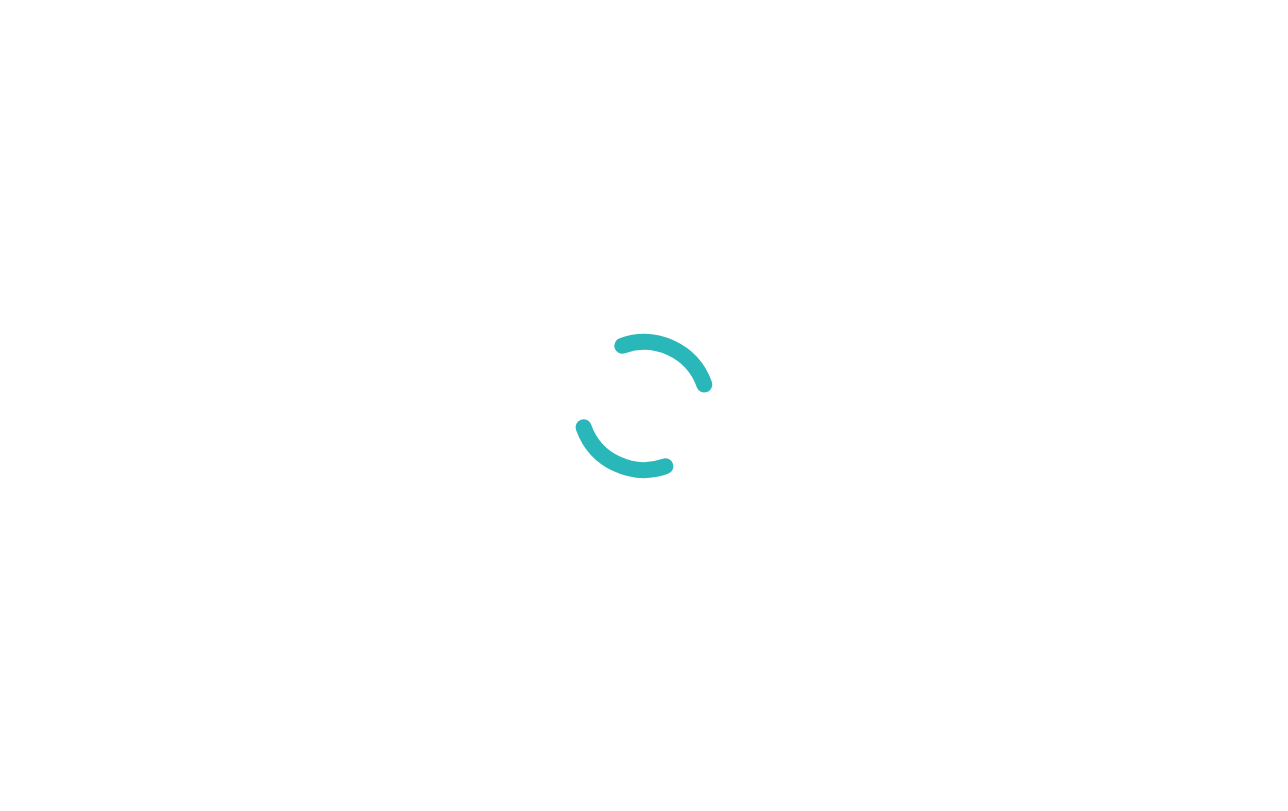 scroll, scrollTop: 0, scrollLeft: 0, axis: both 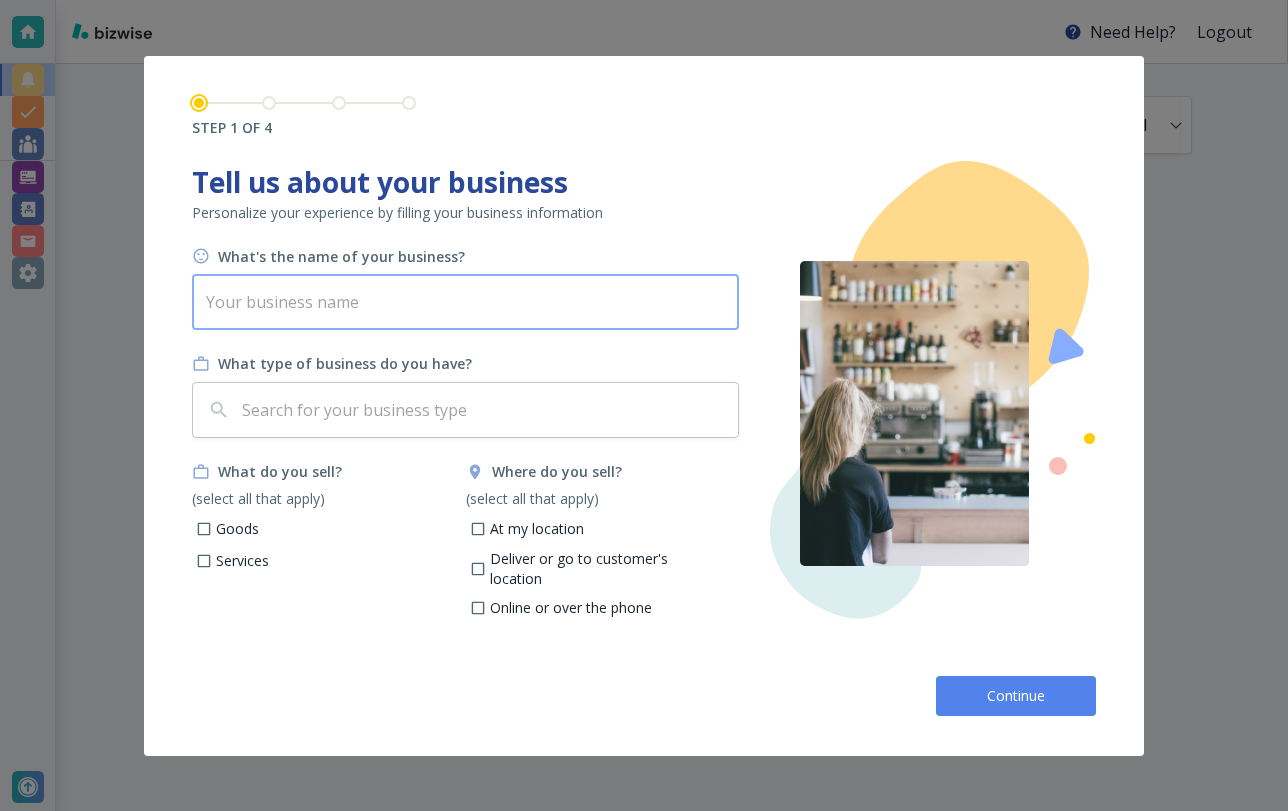 click at bounding box center [465, 302] 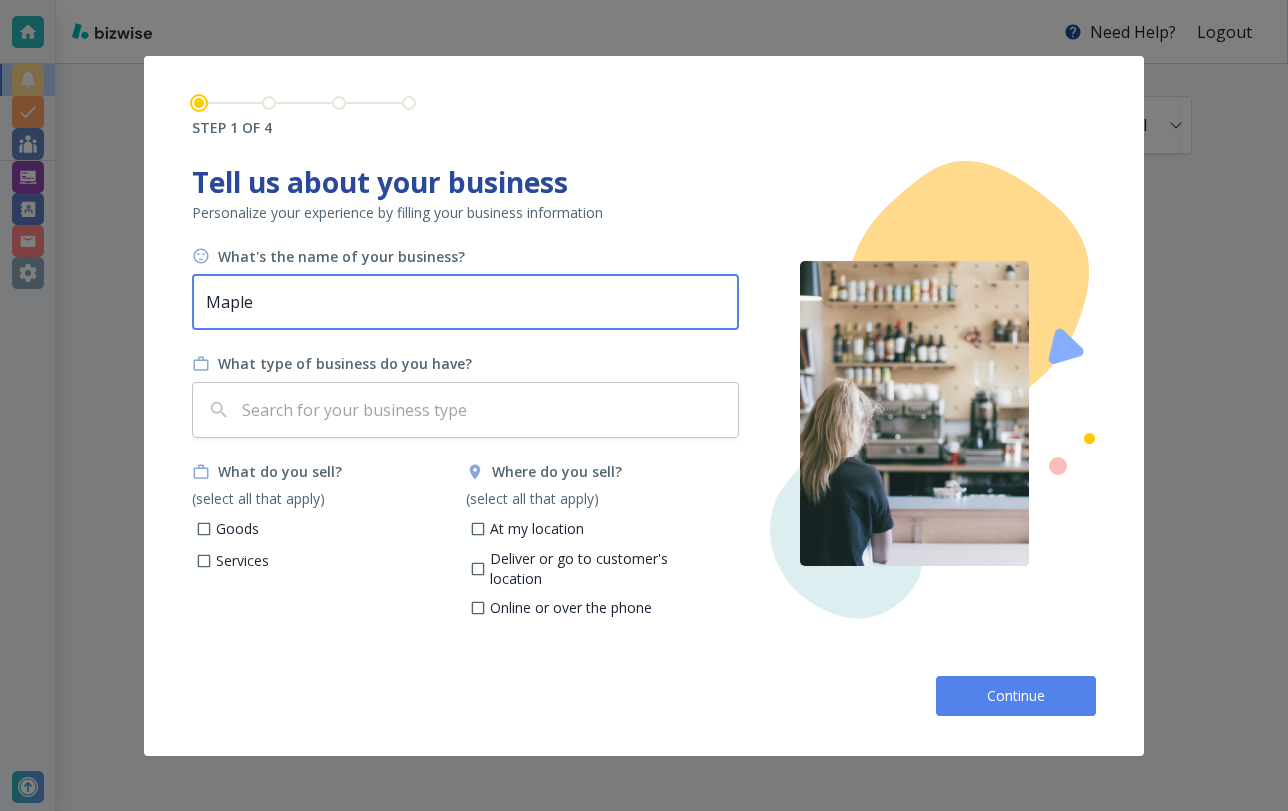 type on "Maple" 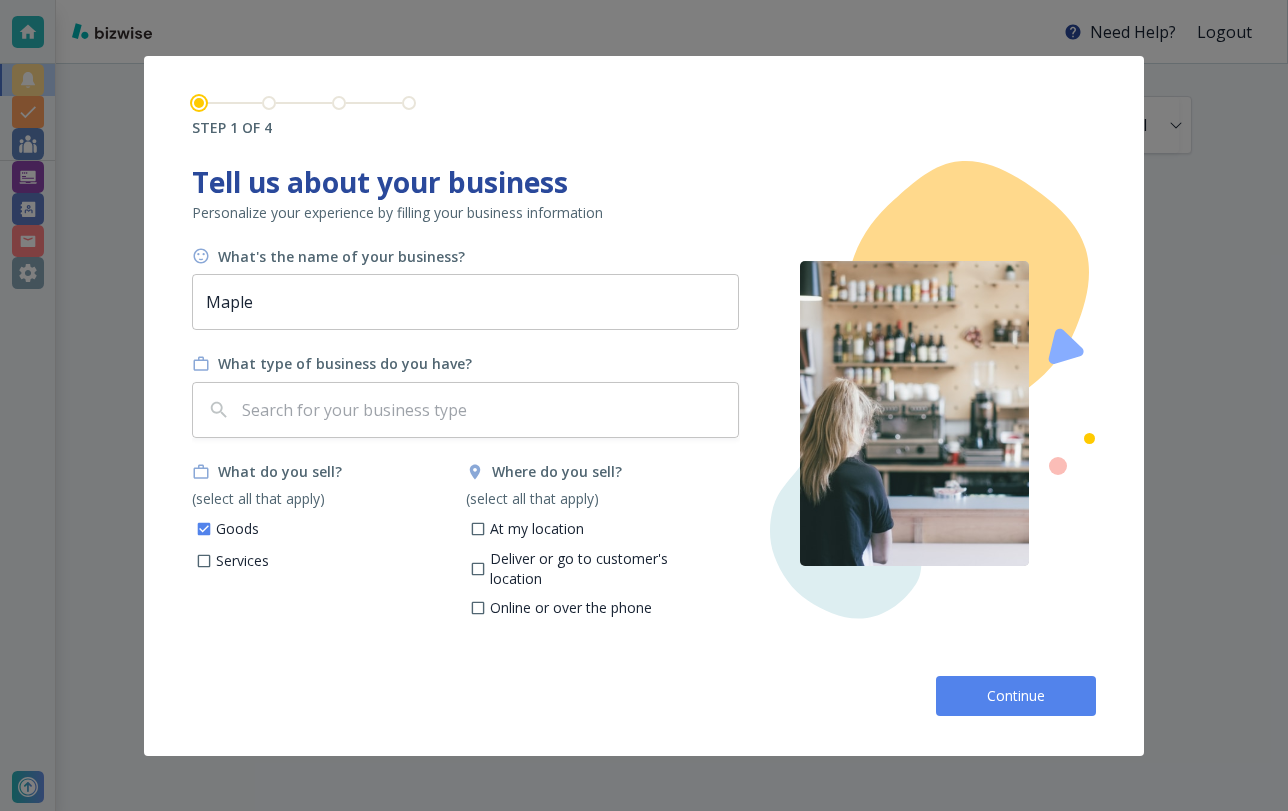 click on "Online or over the phone" at bounding box center [571, 608] 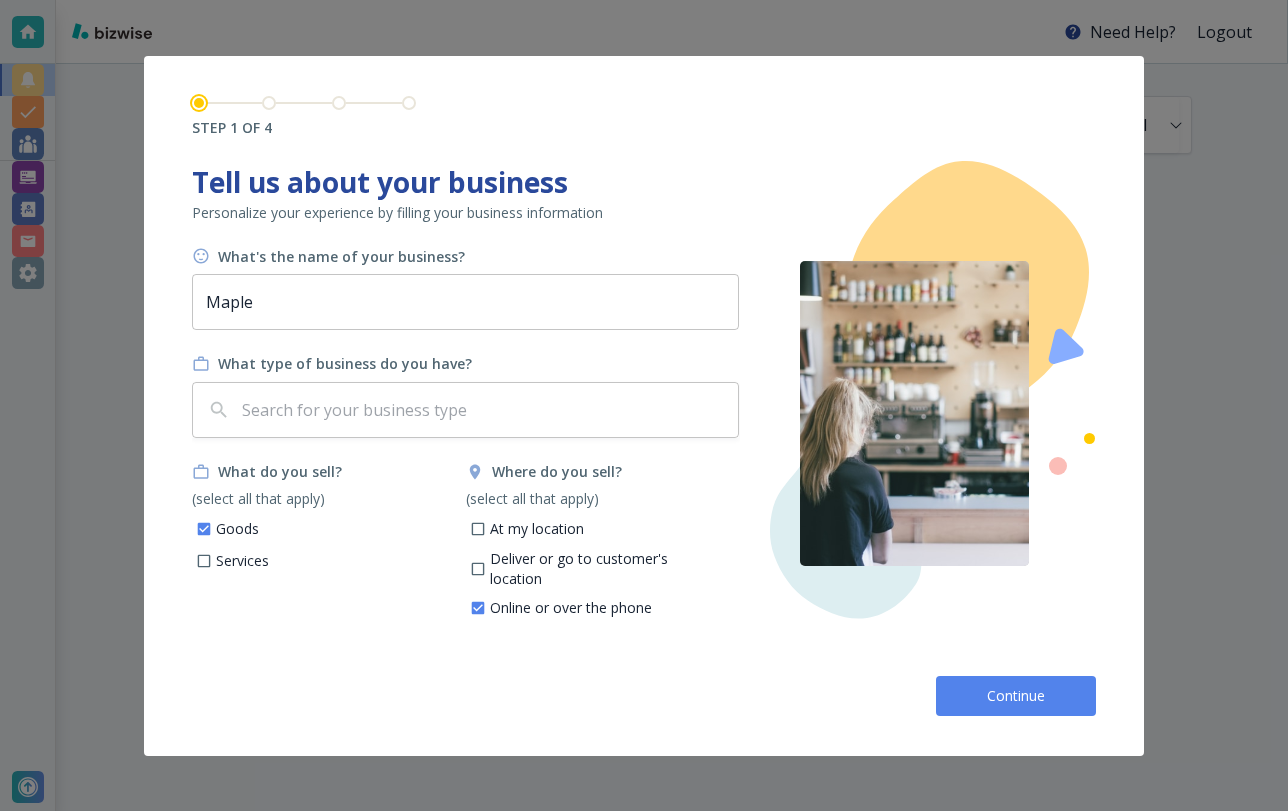 click on "Continue" at bounding box center [1016, 696] 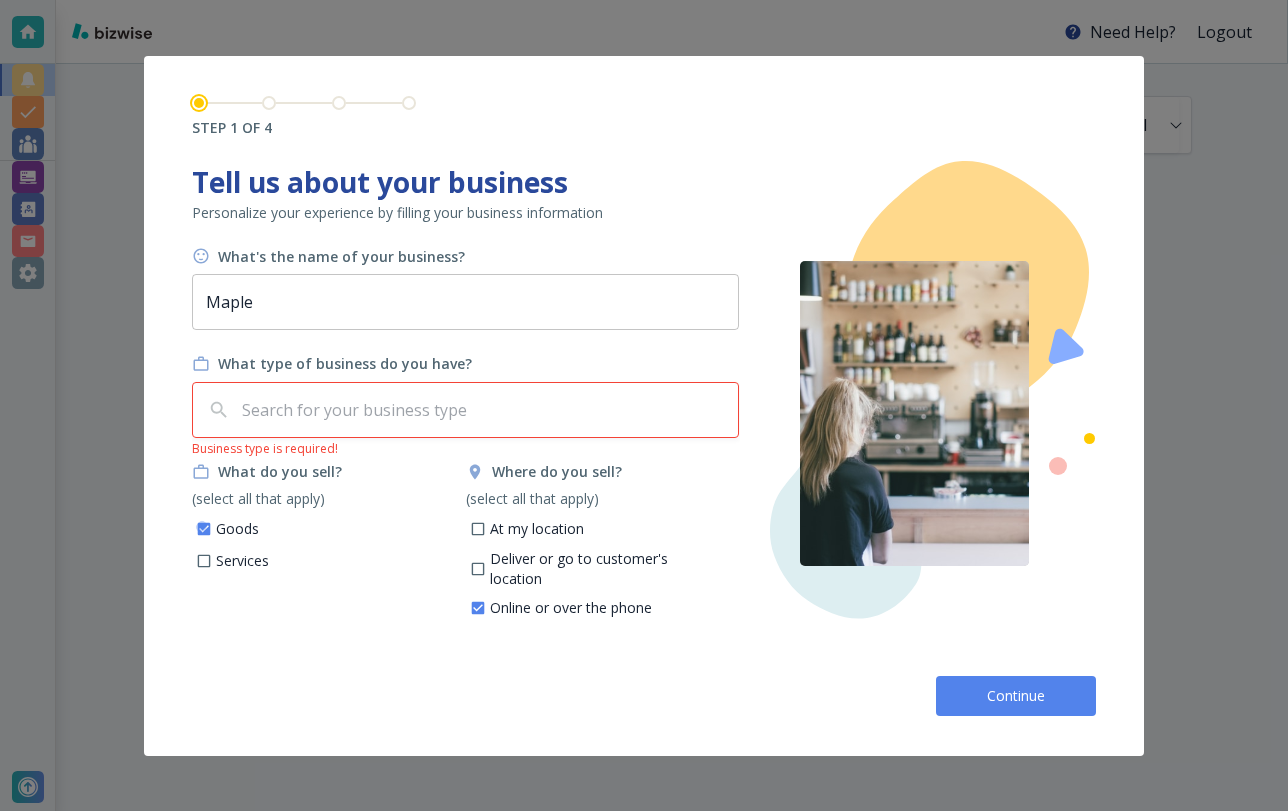 click on "Goods" at bounding box center [204, 531] 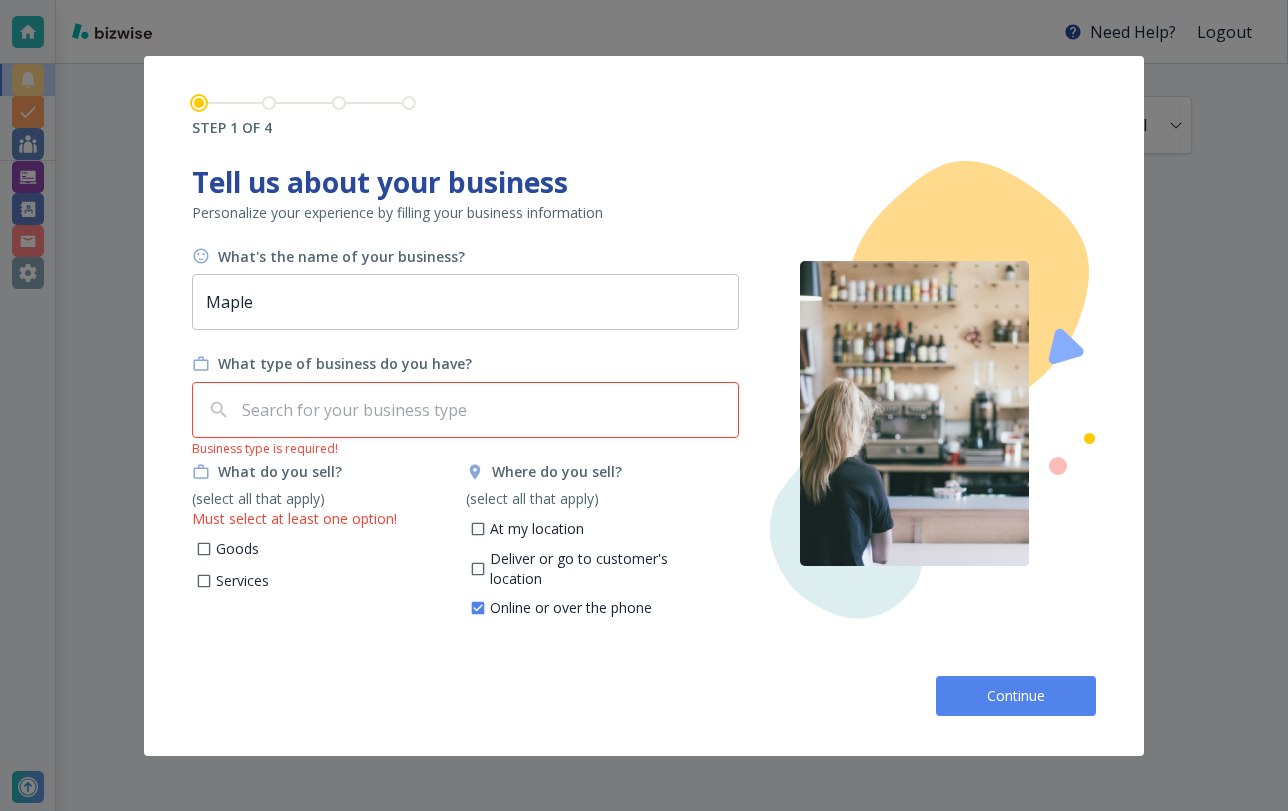 click on "Online or over the phone" at bounding box center [477, 611] 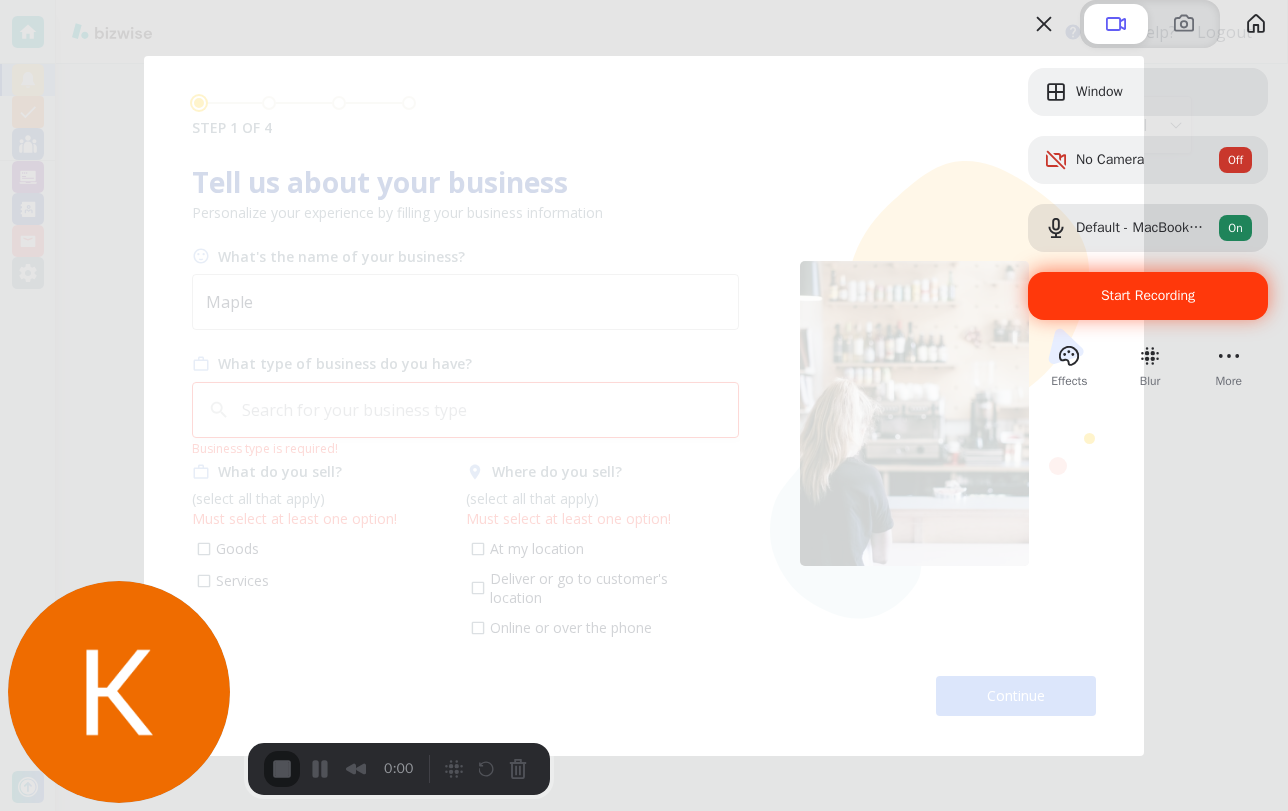 click on "Start Recording" at bounding box center (1148, 295) 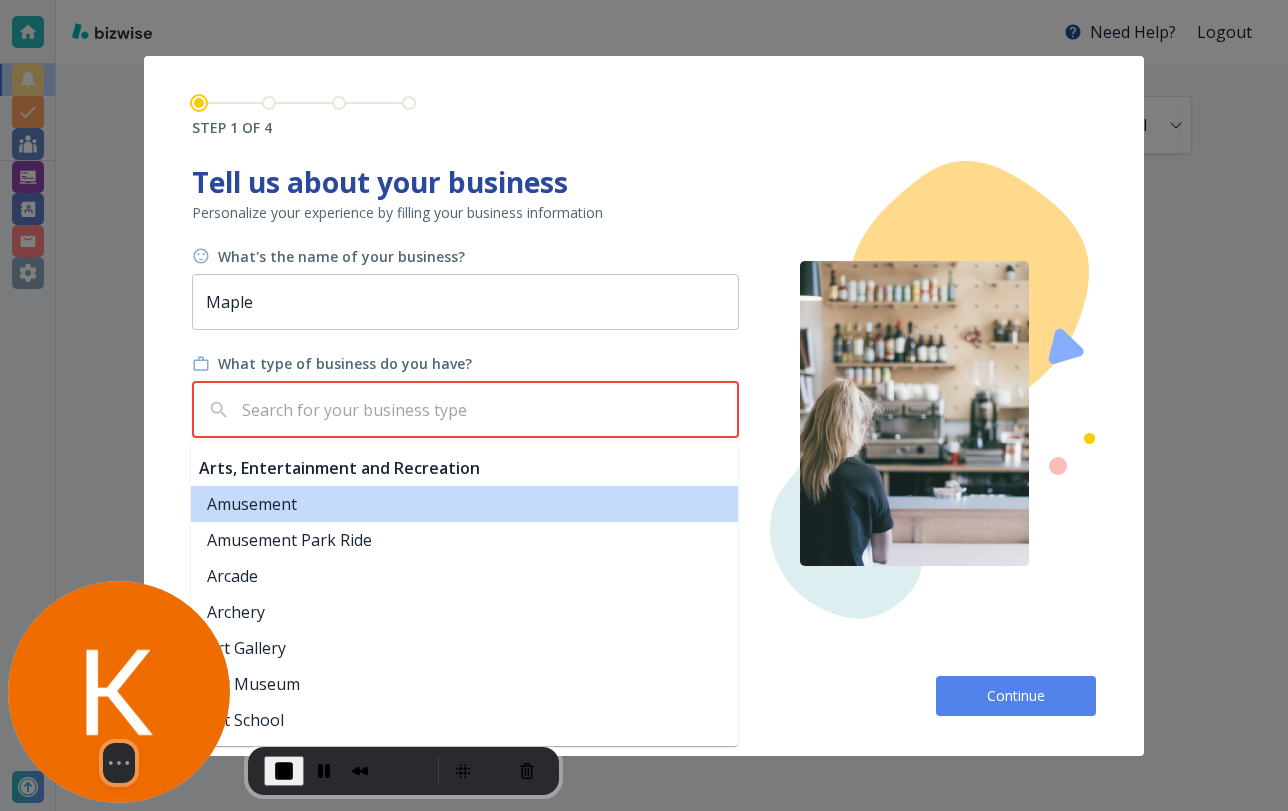 click at bounding box center (484, 410) 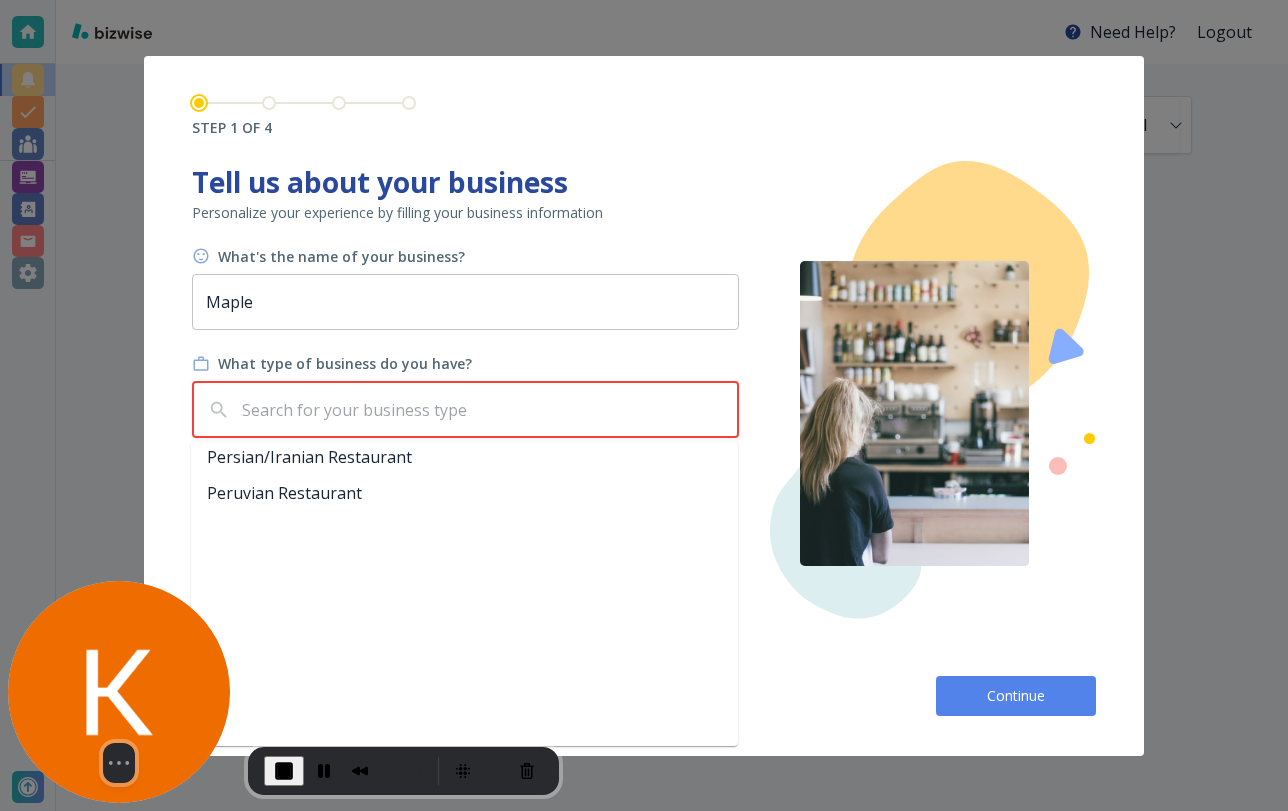 scroll, scrollTop: 20941, scrollLeft: 0, axis: vertical 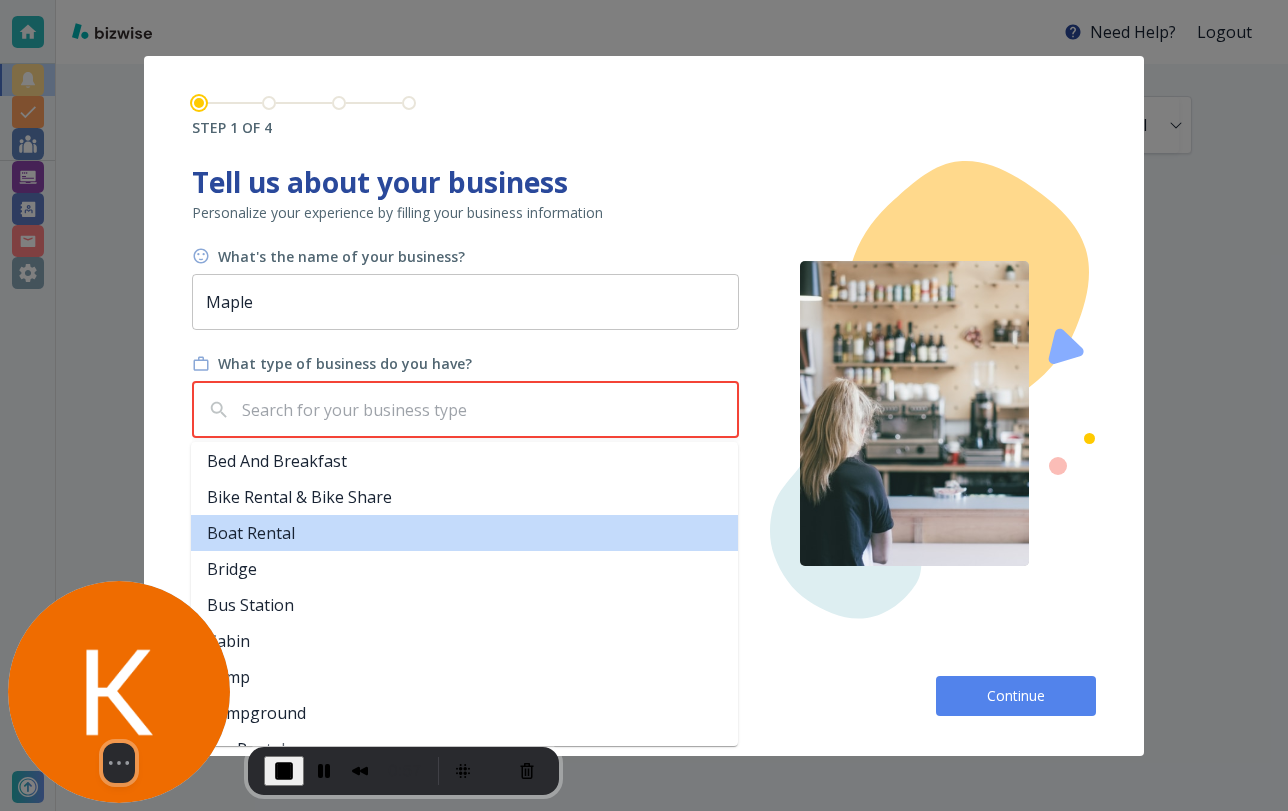 click on "Boat Rental" at bounding box center (464, 533) 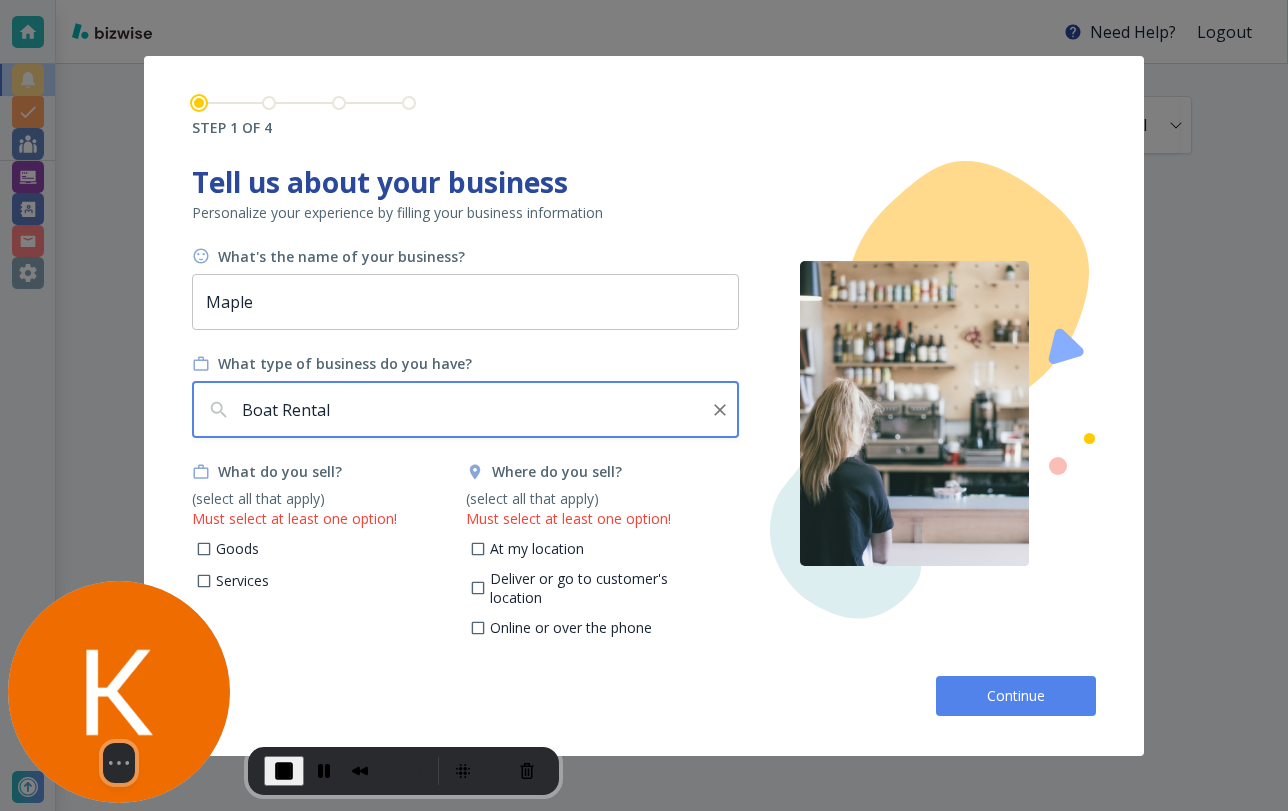click on "Online or over the phone" at bounding box center [571, 628] 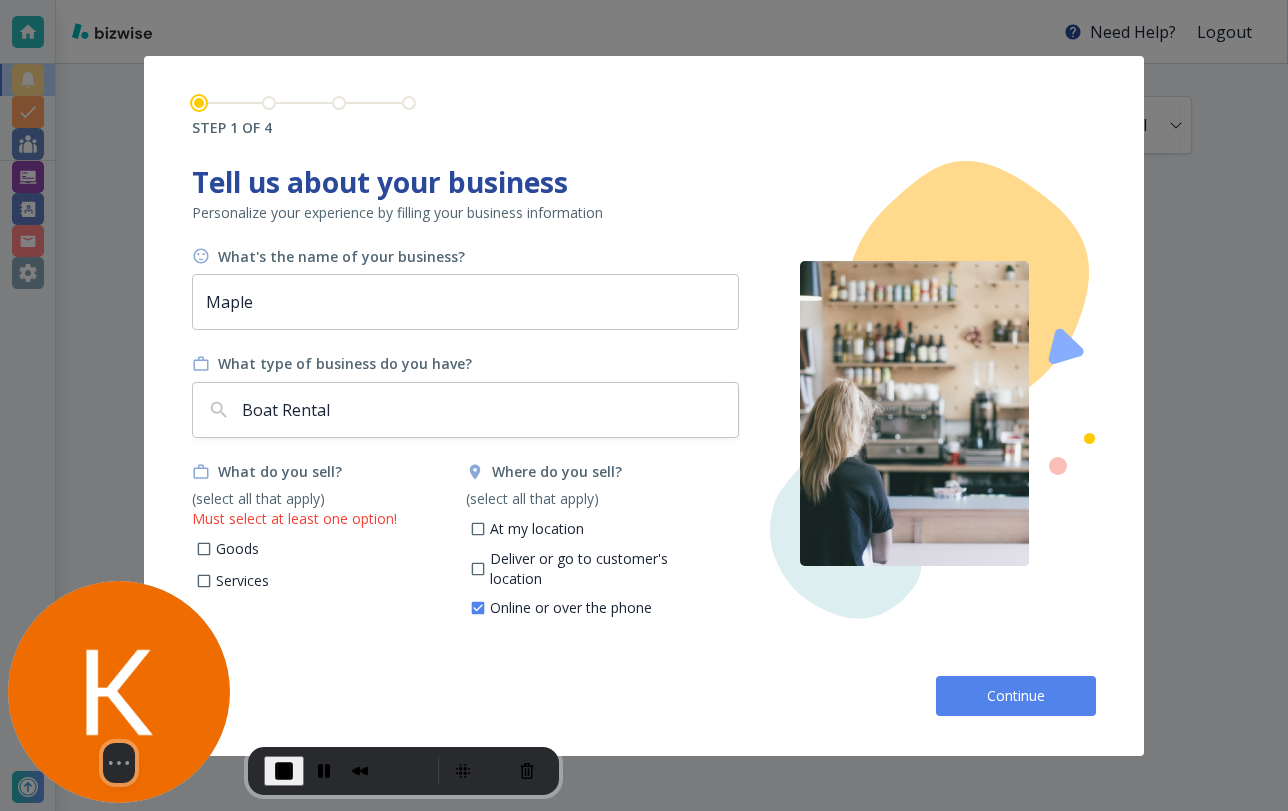 click on "Continue" at bounding box center [1016, 696] 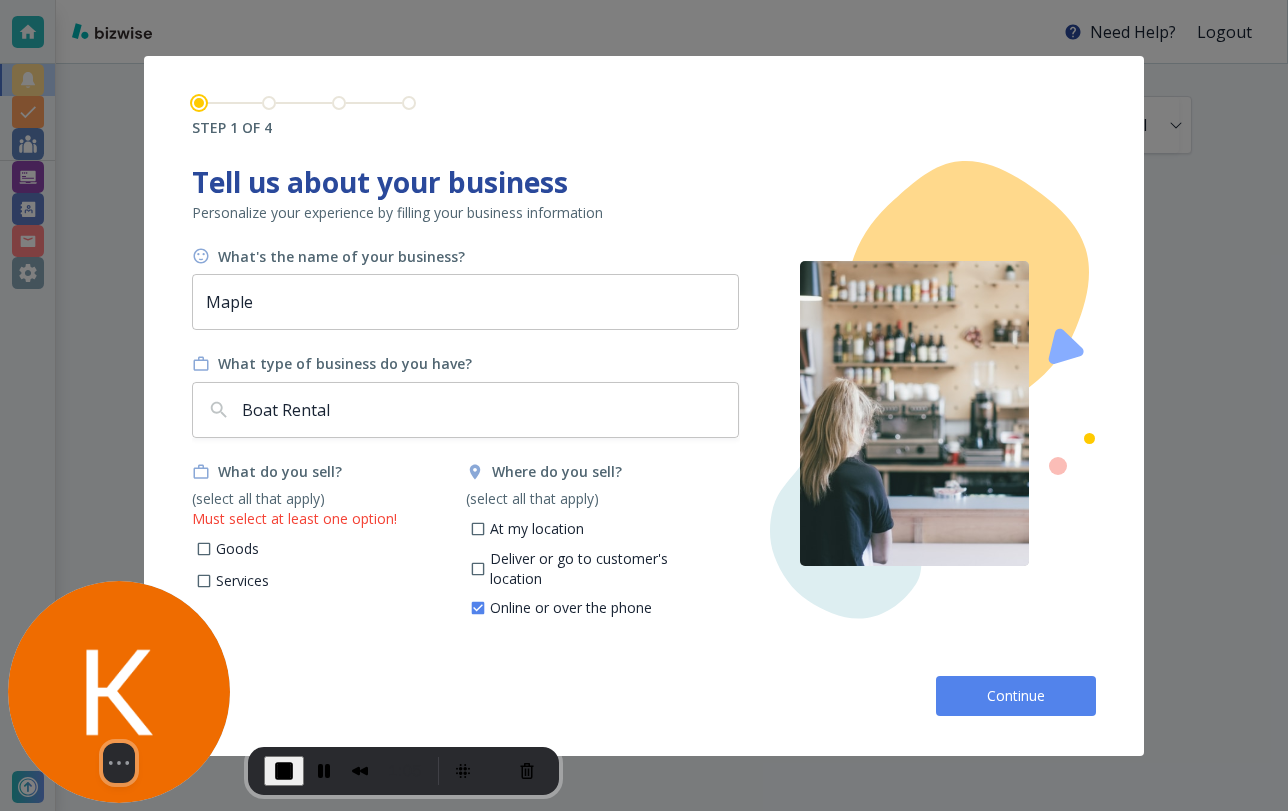 click on "Goods" at bounding box center (237, 549) 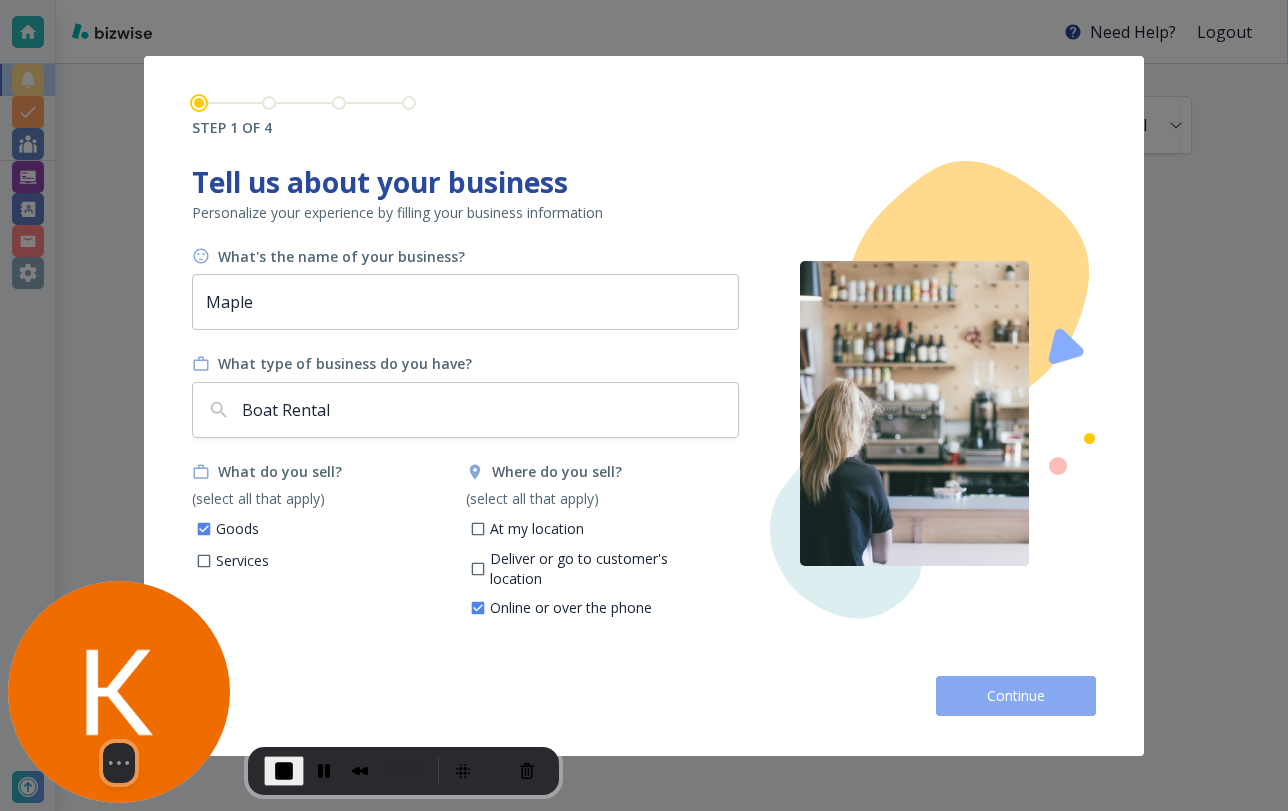 click on "Continue" at bounding box center (1016, 696) 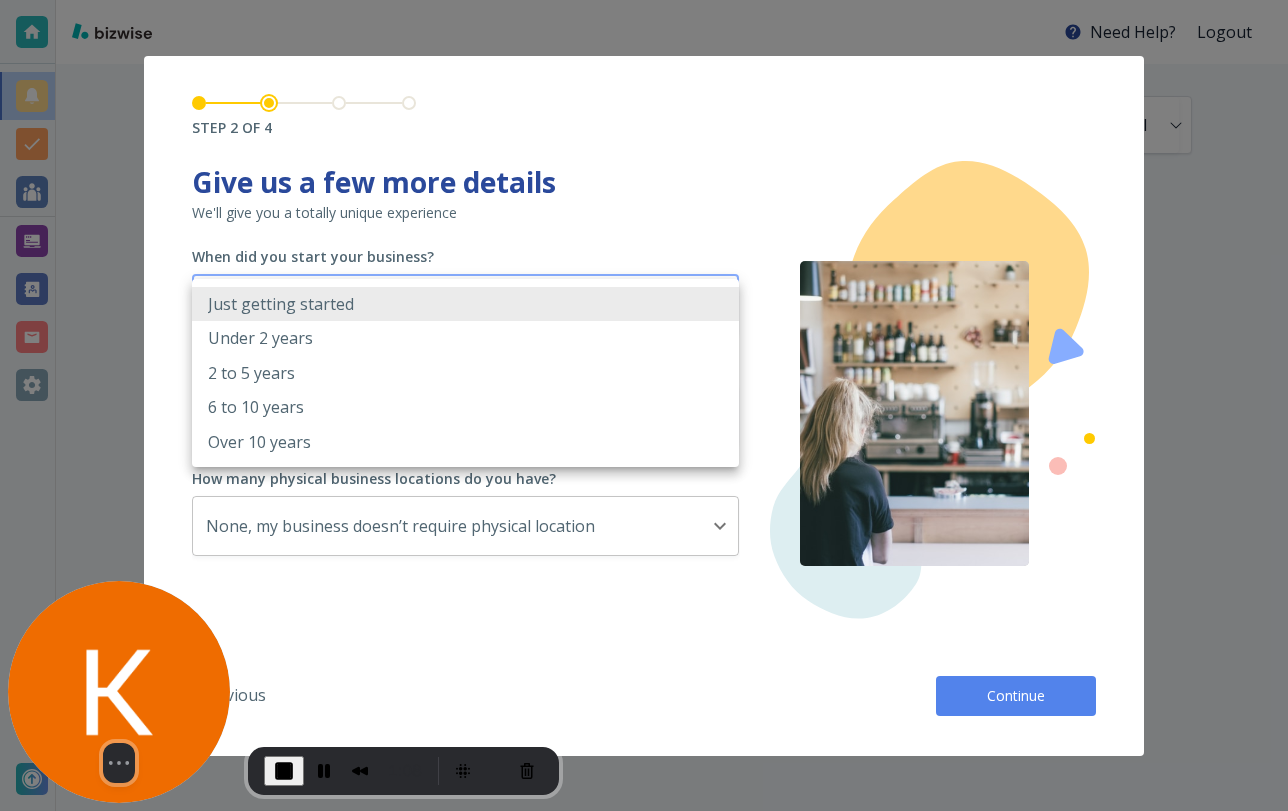 click on "Need Help? Logout Notifications All all ​ End of Notifications STEP   2   OF   4 Tell us about your business Personalize your experience by filling your business information What's the name of your business? Maple ​ What type of business do you have? Boat Rental ​ What do you sell? (select all that apply) Goods Services Where do you sell? (select all that apply) At my location Deliver or go to customer's location Online or over the phone Give us a few more details We'll give you a totally unique experience When did you start your business? Just getting started JUST_STARTING ​ How big is your team? Just me 1 ​ How many physical business locations do you have? None, my business doesn’t require physical location 0 ​ Service area information Just one last detail to get it all right Add Another Service Area Almost done! Let's set the hours of operations! Previous Continue Just getting started Under 2 years 2 to 5 years 6 to 10 years Over 10 years" at bounding box center [644, 0] 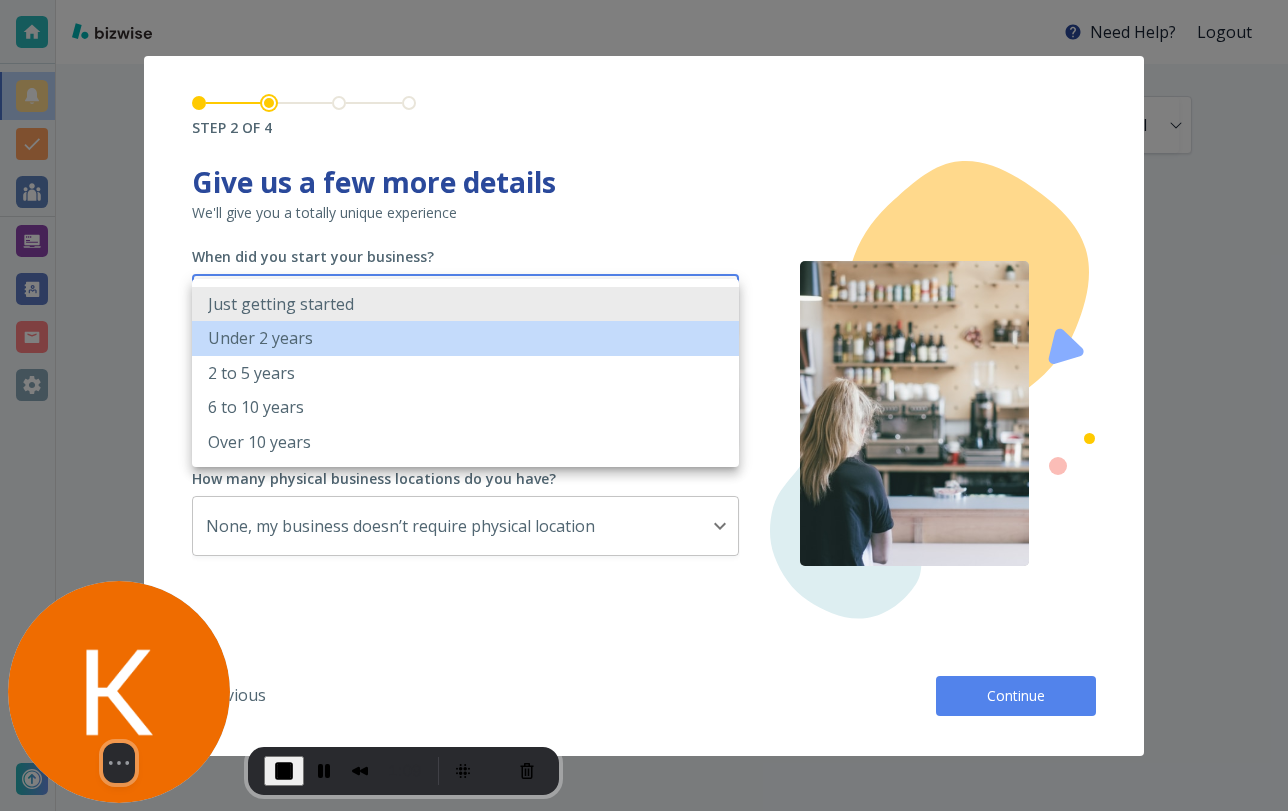 click on "Under 2 years" at bounding box center (465, 338) 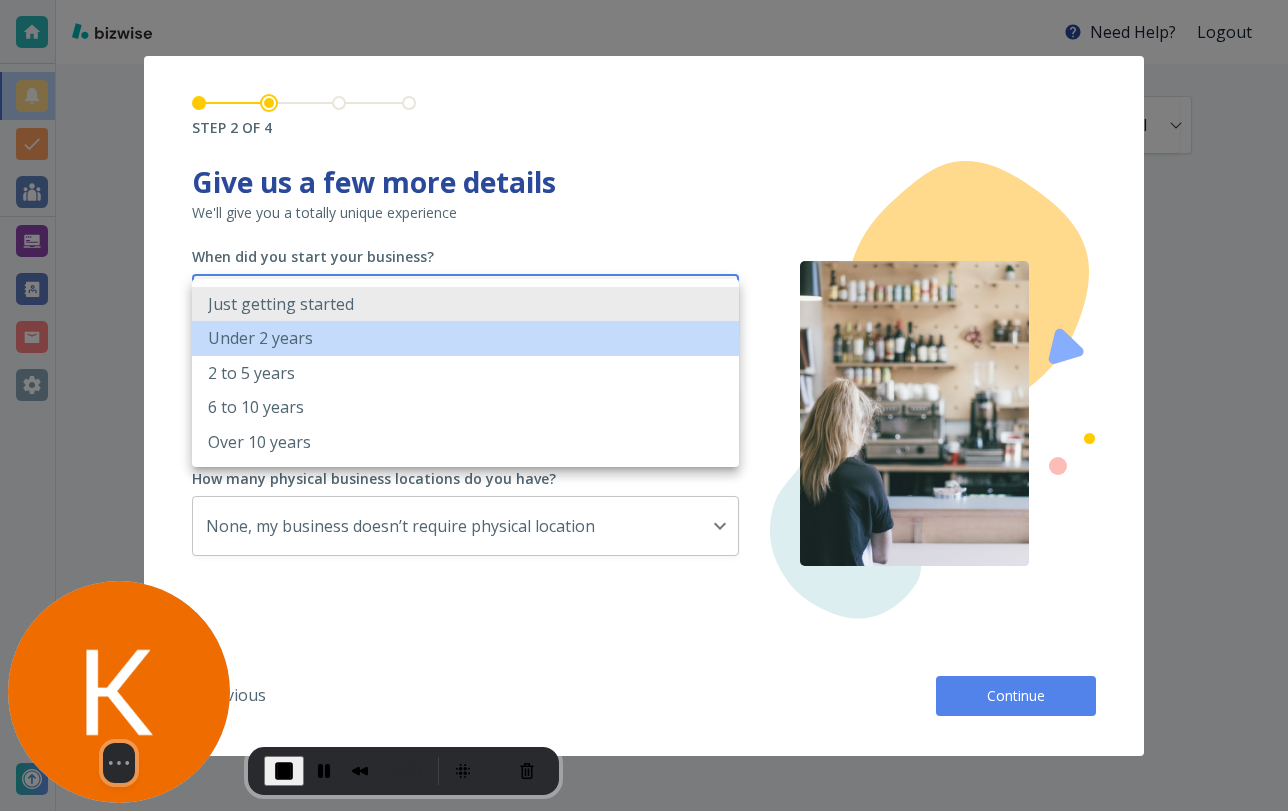 type on "UNDER_2_YEARS" 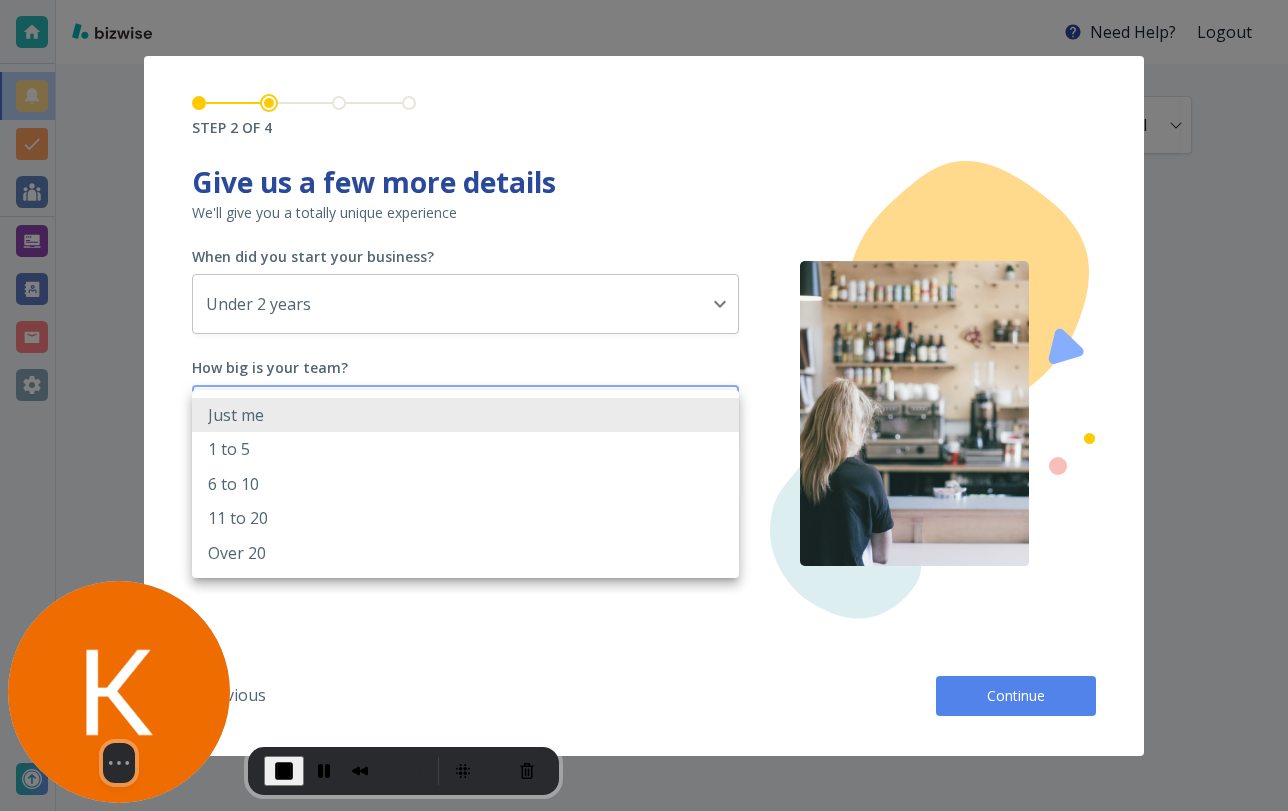 click on "Need Help? Logout Notifications All all ​ End of Notifications STEP   2   OF   4 Tell us about your business Personalize your experience by filling your business information What's the name of your business? Maple ​ What type of business do you have? Boat Rental ​ What do you sell? (select all that apply) Goods Services Where do you sell? (select all that apply) At my location Deliver or go to customer's location Online or over the phone Give us a few more details We'll give you a totally unique experience When did you start your business? Under 2 years UNDER_2_YEARS ​ How big is your team? Just me 1 ​ How many physical business locations do you have? None, my business doesn’t require physical location 0 ​ Service area information Just one last detail to get it all right Add Another Service Area Almost done! Let's set the hours of operations! Previous Continue Just me 1 to 5 6 to 10 11 to 20 Over 20" at bounding box center [644, 0] 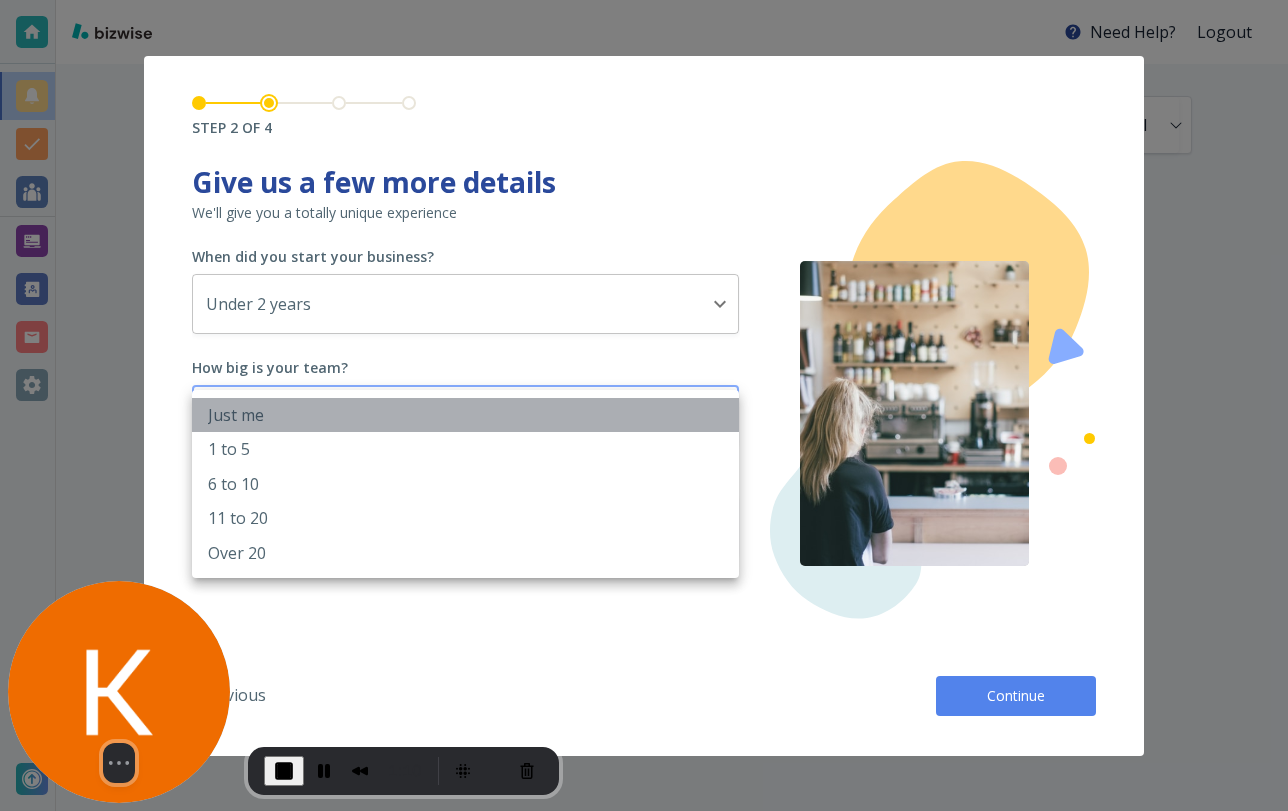 click on "Just me" at bounding box center [465, 415] 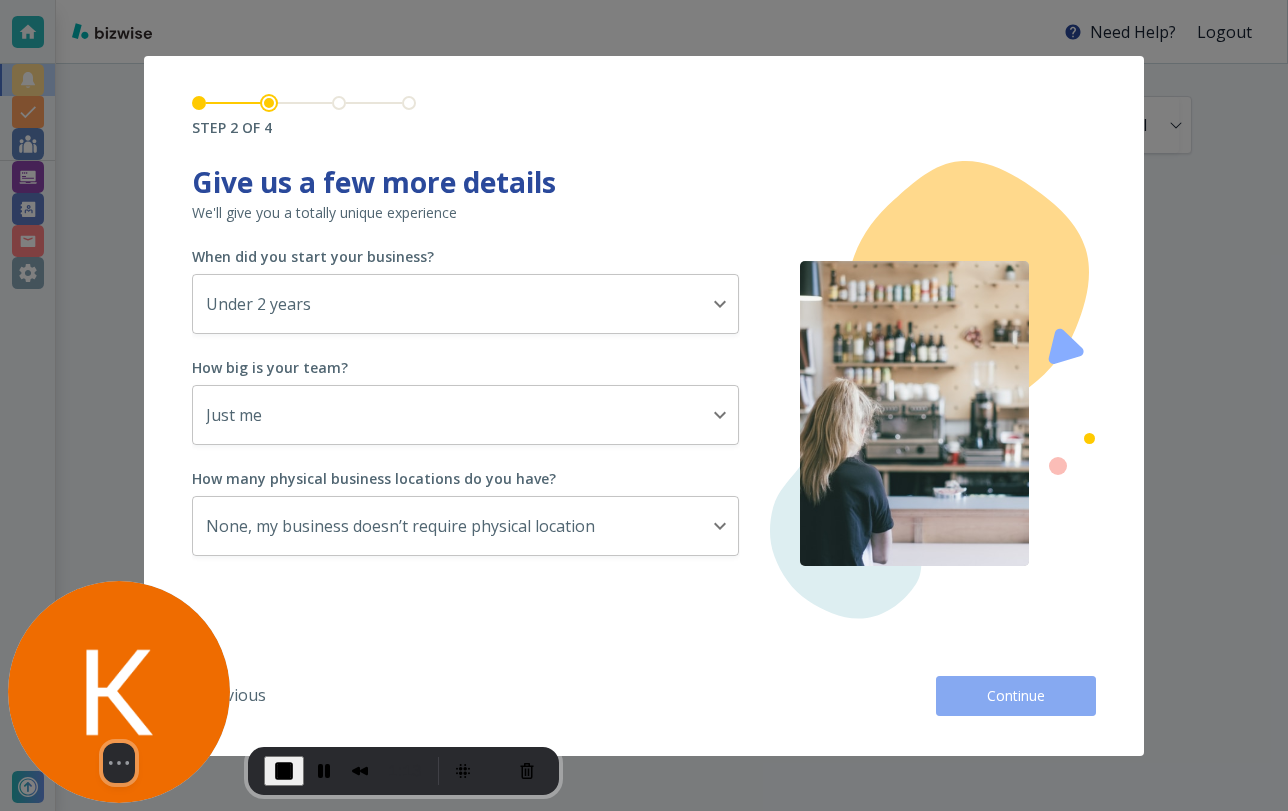 click on "Continue" at bounding box center [1016, 696] 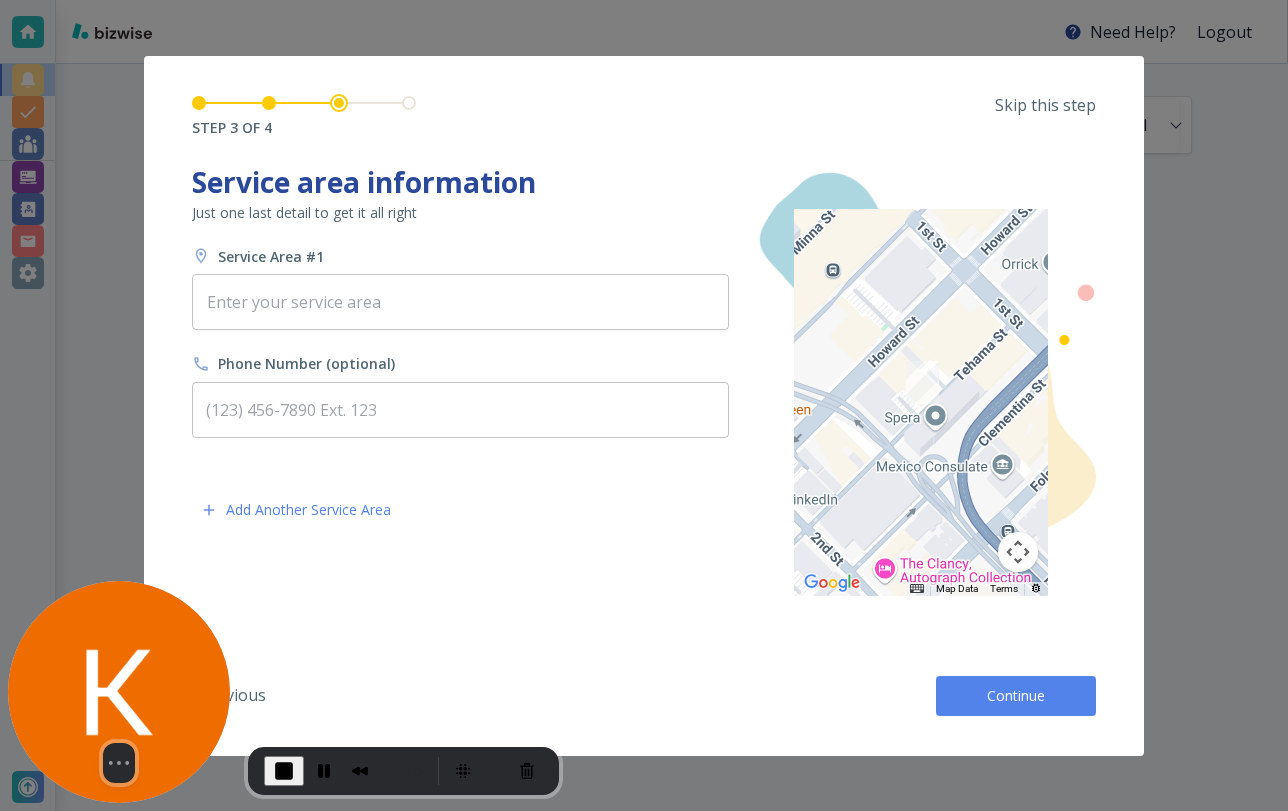 click on "Continue" at bounding box center (1016, 696) 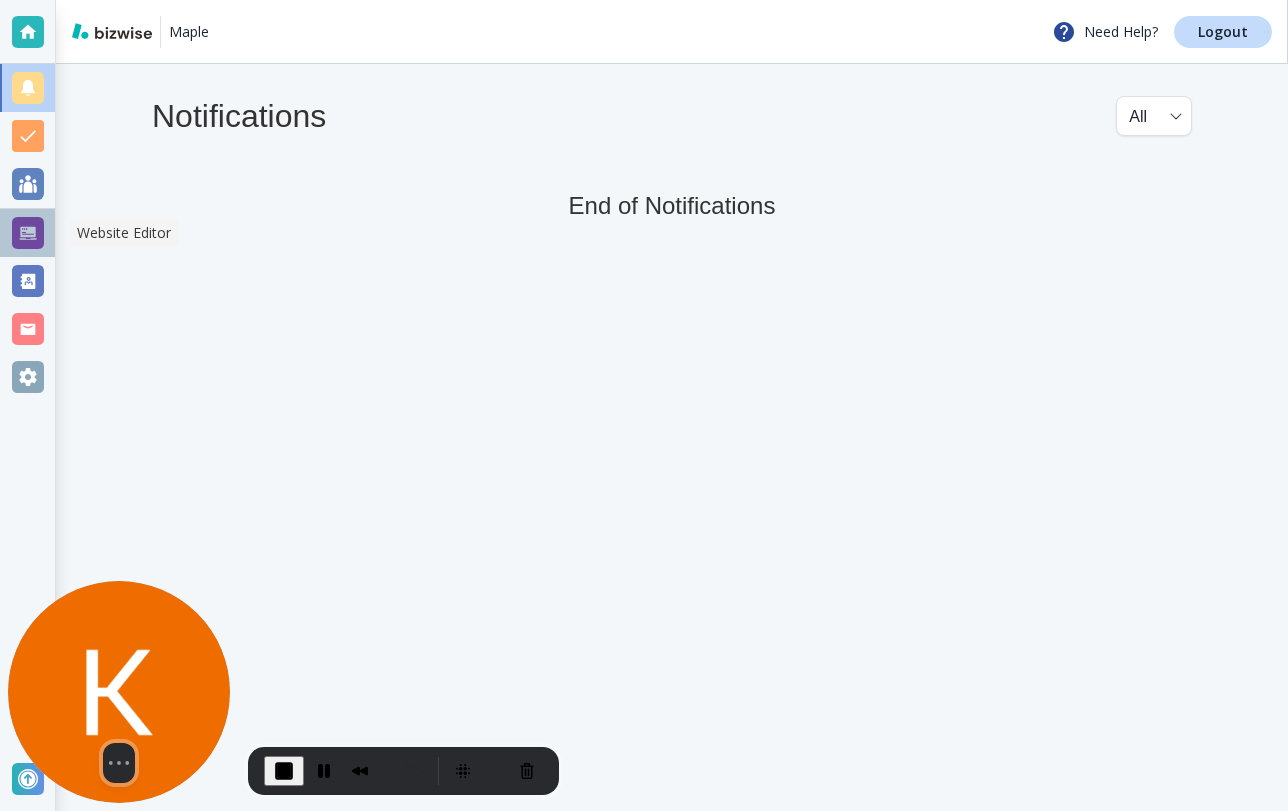 click at bounding box center (28, 233) 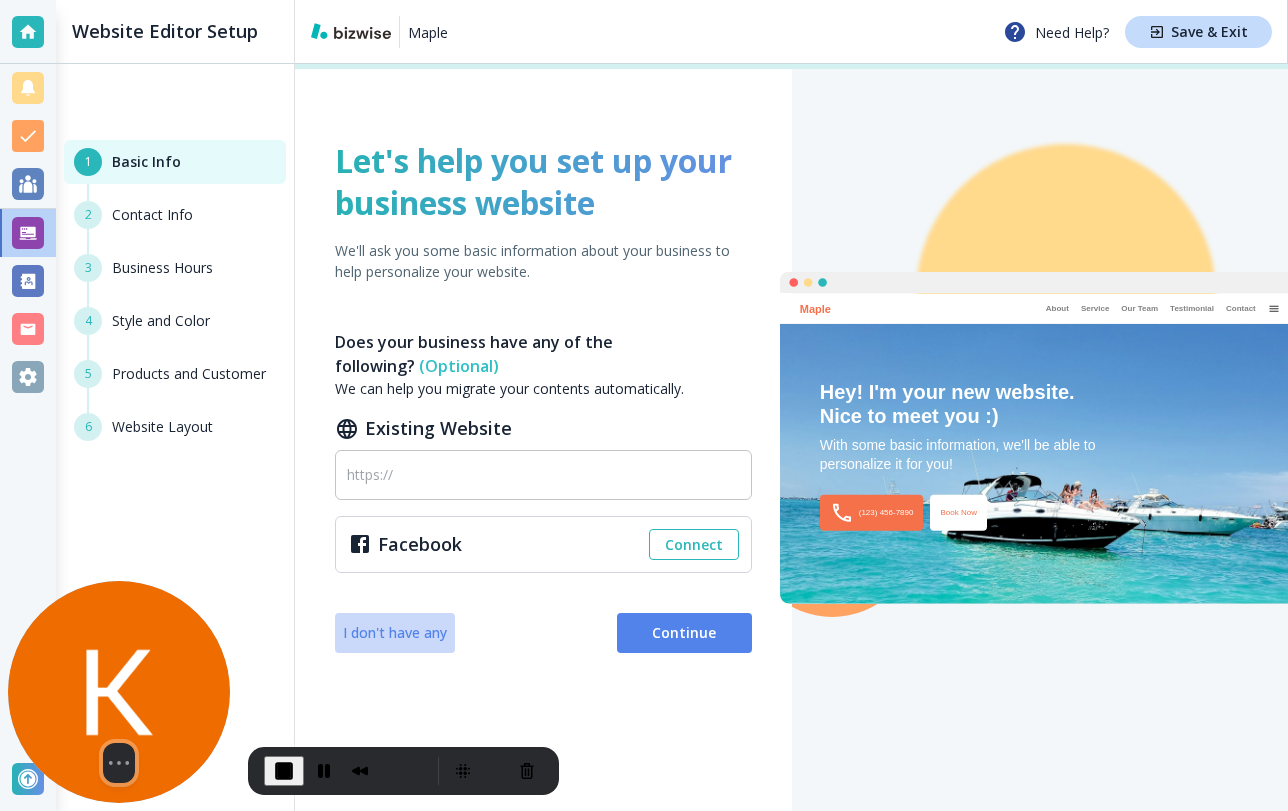 click on "I don't have any" at bounding box center (395, 633) 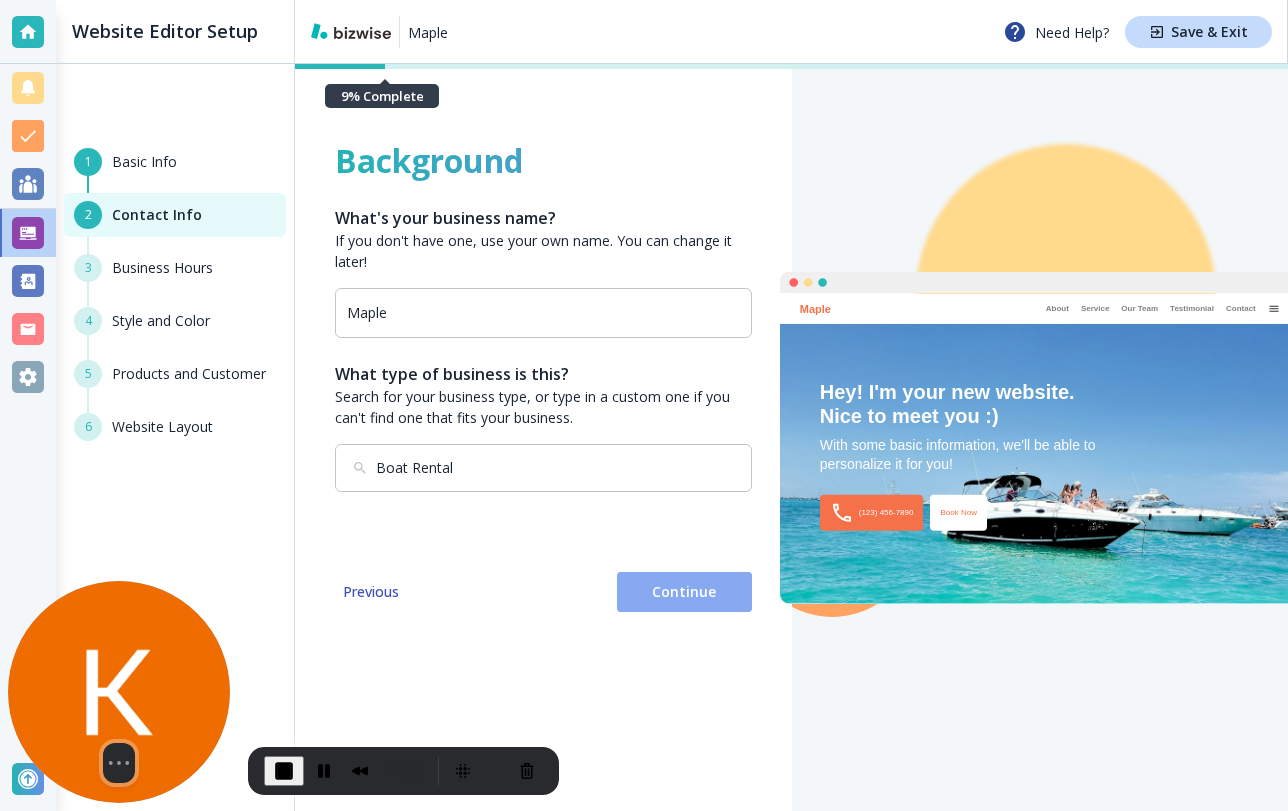 click on "Continue" at bounding box center [684, 592] 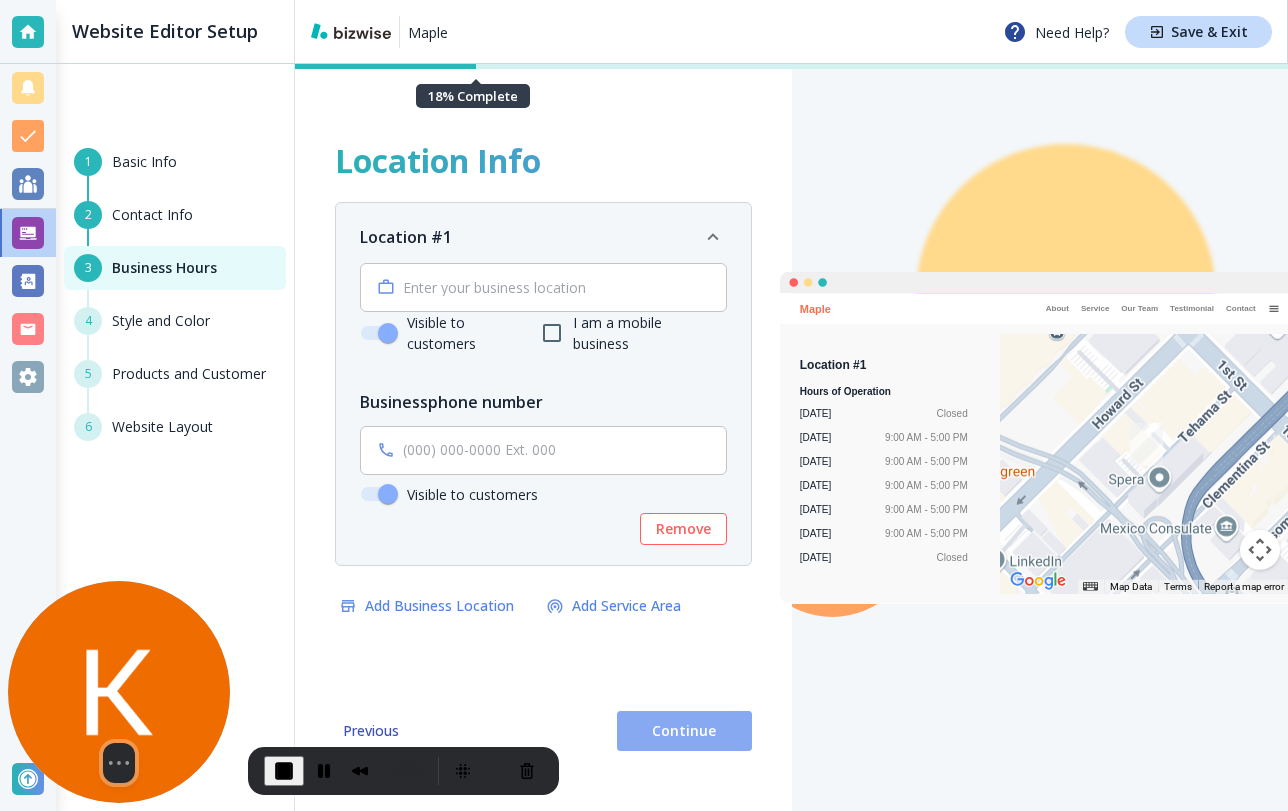 click on "Continue" at bounding box center [684, 731] 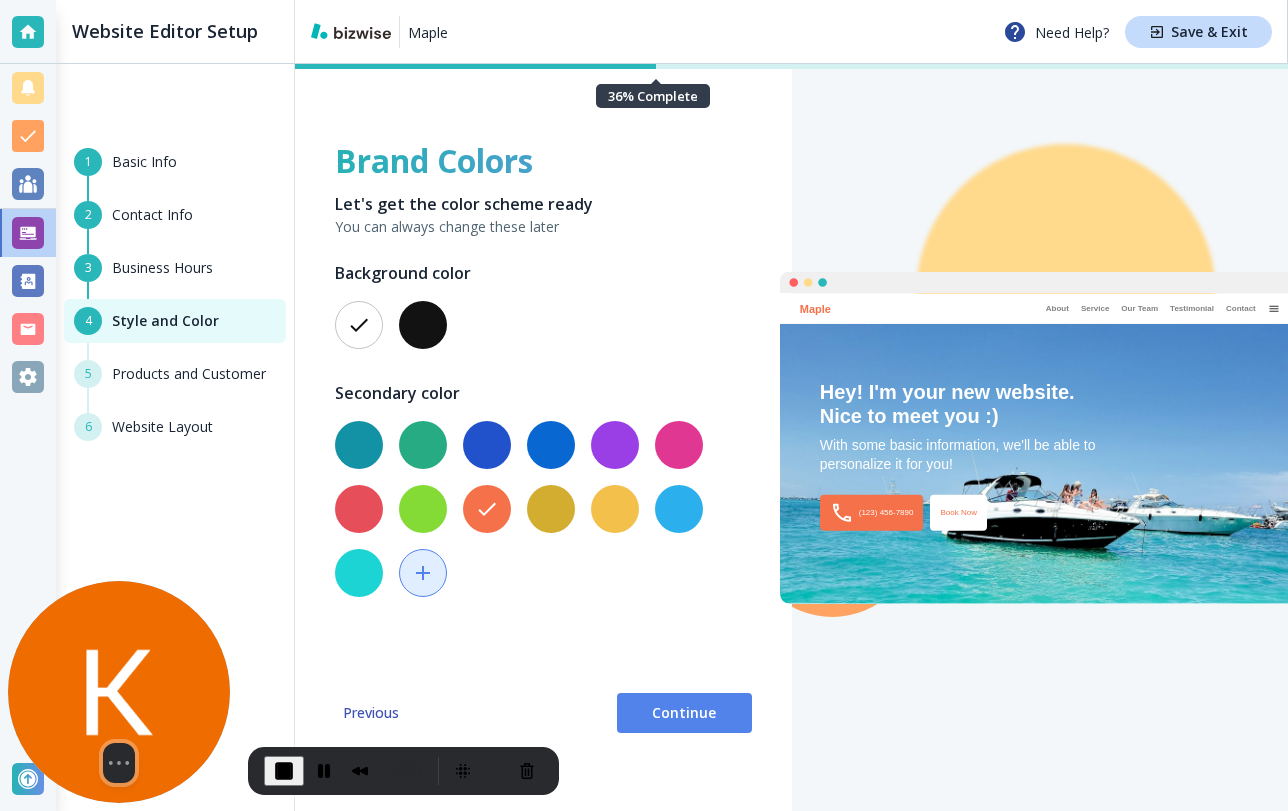 click on "Continue" at bounding box center (684, 713) 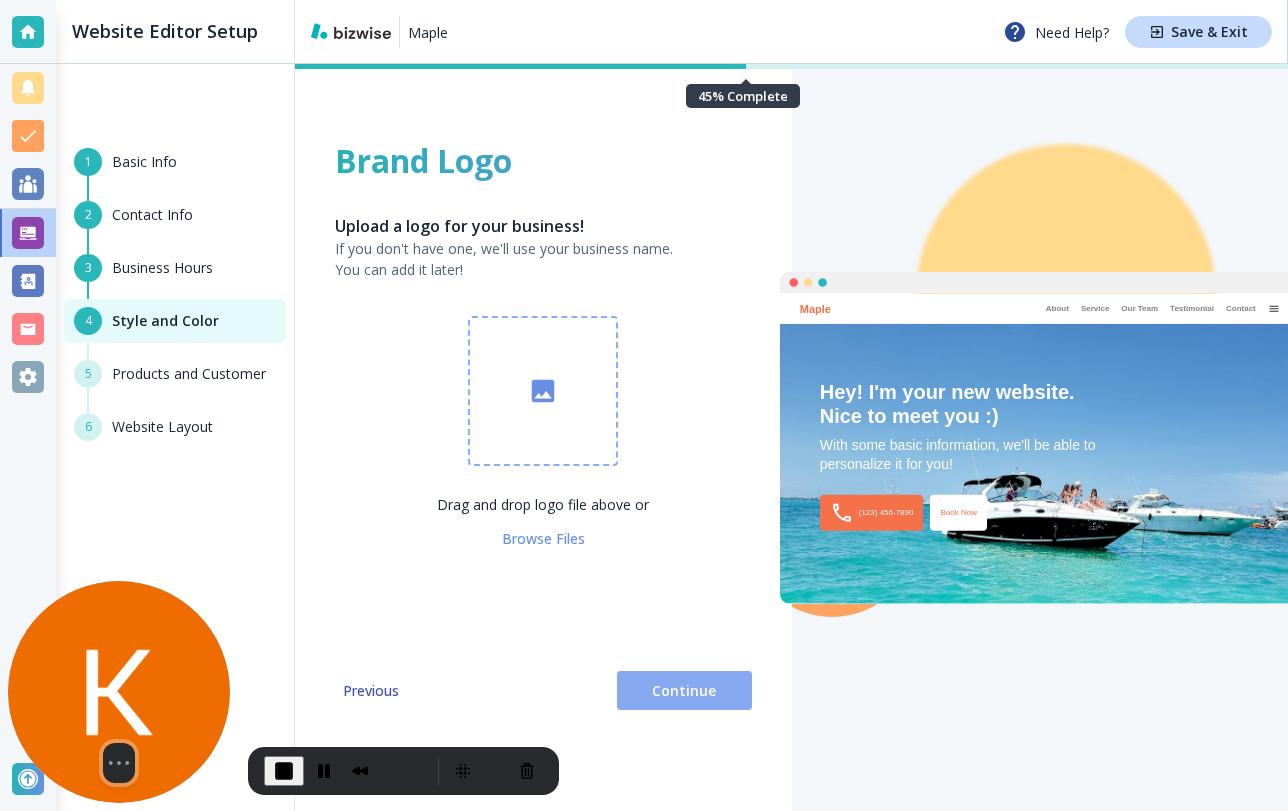 click on "Continue" at bounding box center [684, 691] 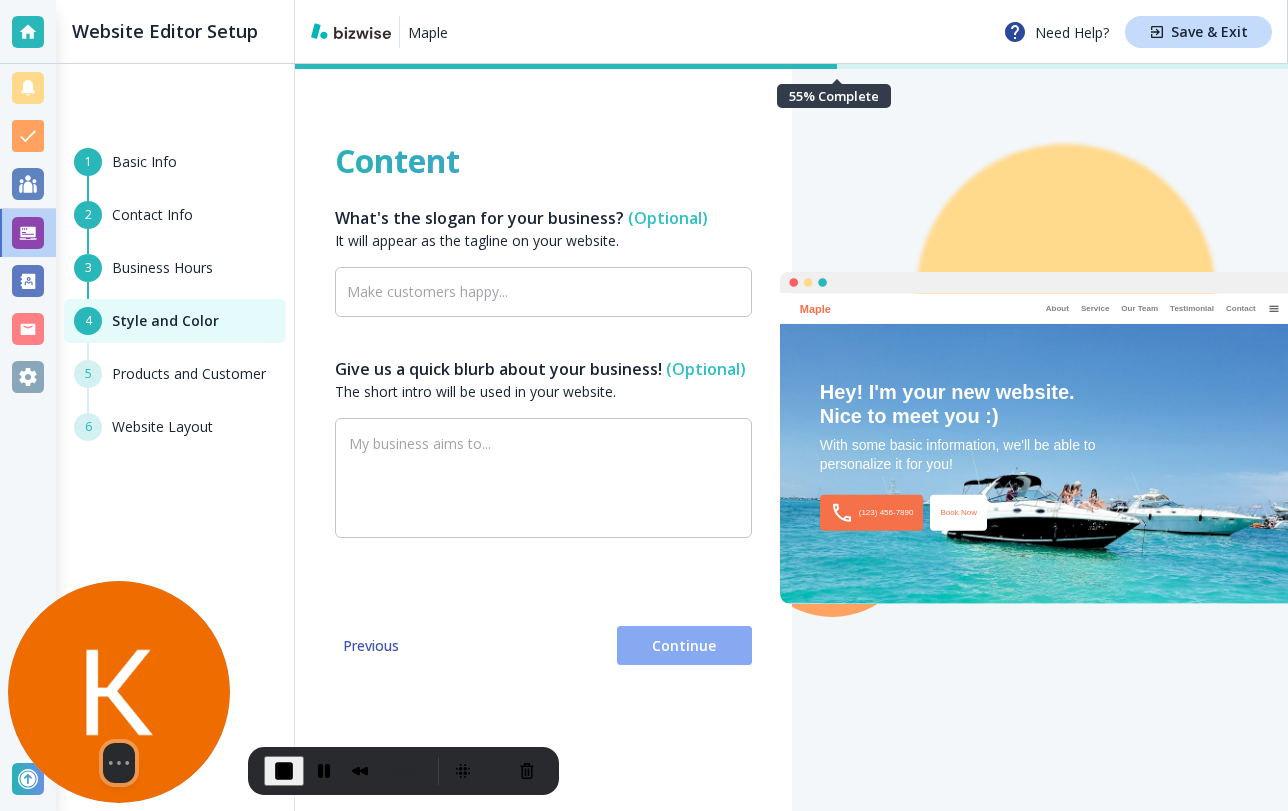 click on "Continue" at bounding box center (684, 646) 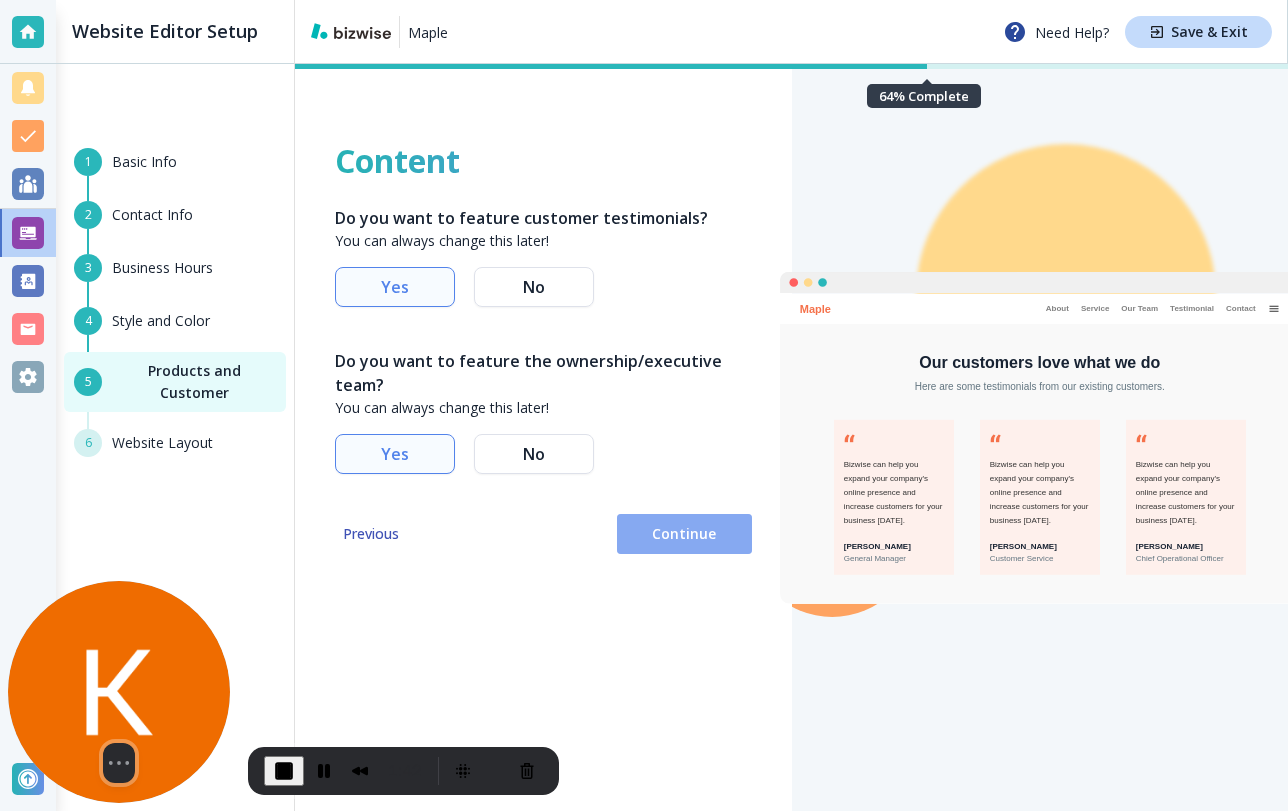 click on "Continue" at bounding box center [684, 534] 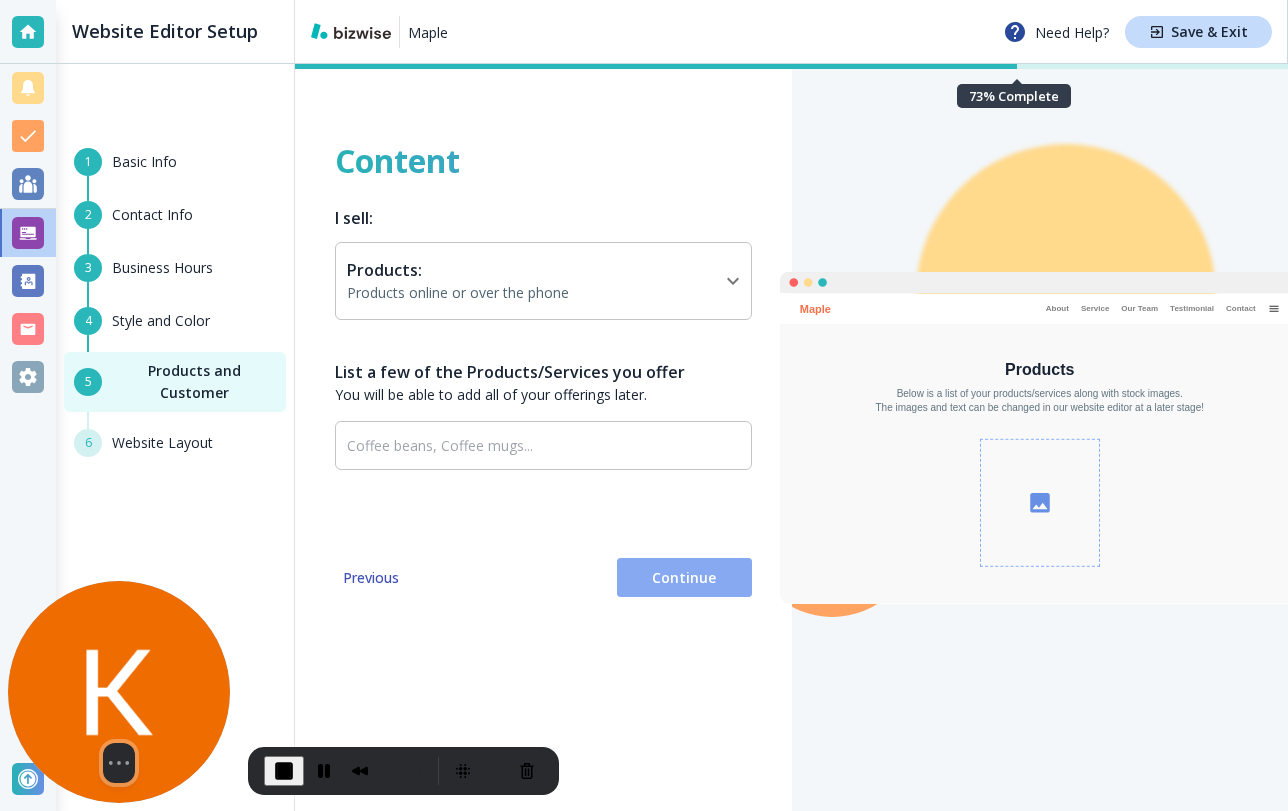 click on "Continue" at bounding box center (684, 578) 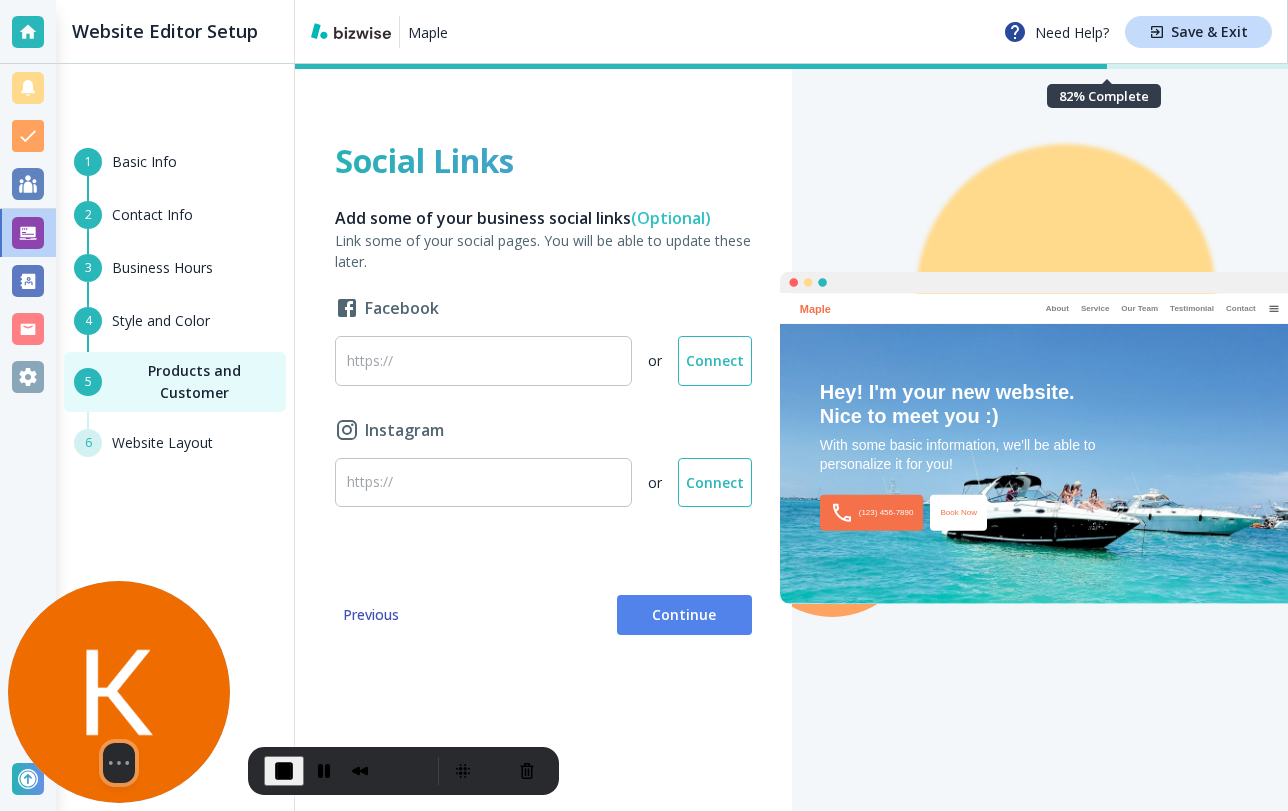 click on "Social Links Add some of your business social links   (Optional) Link some of your social pages. You will be able to update these later.   Facebook ​ or Connect   Instagram ​ or Connect Continue Previous" at bounding box center [543, 437] 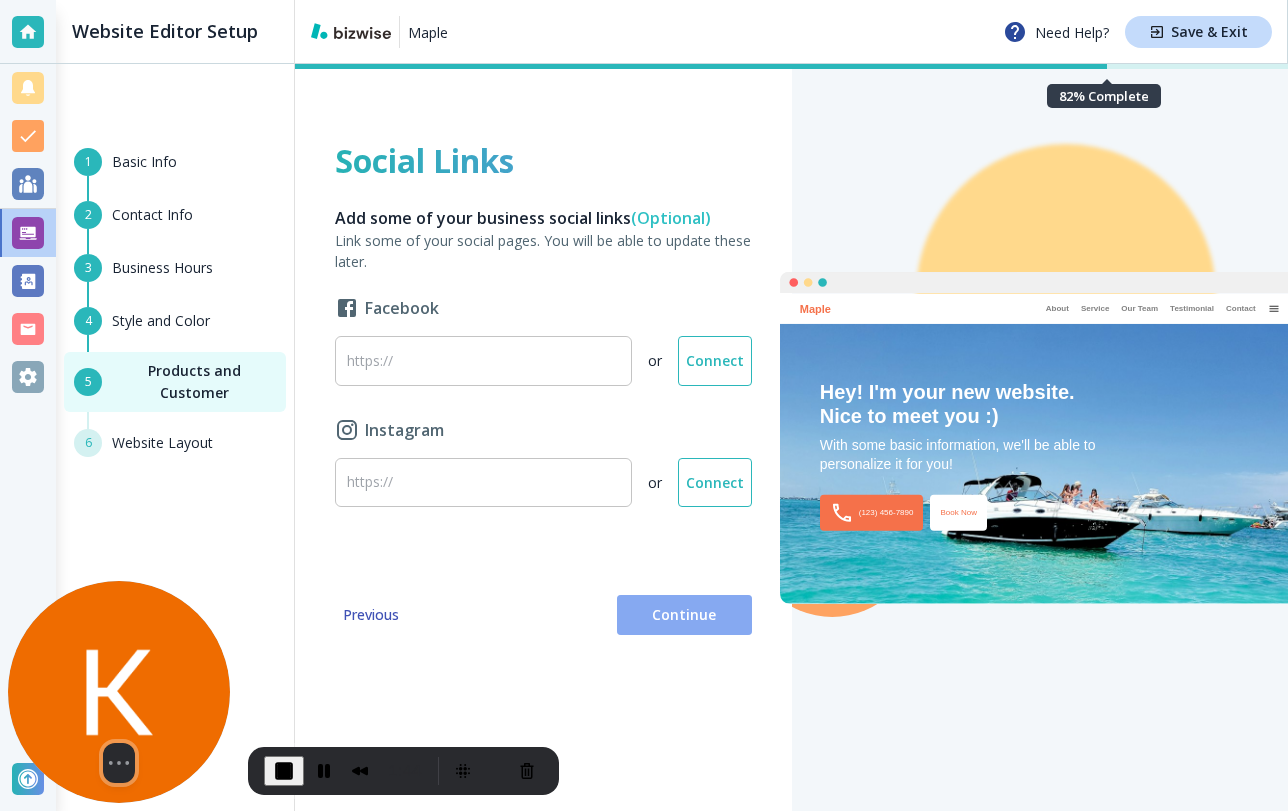 click on "Continue" at bounding box center (684, 615) 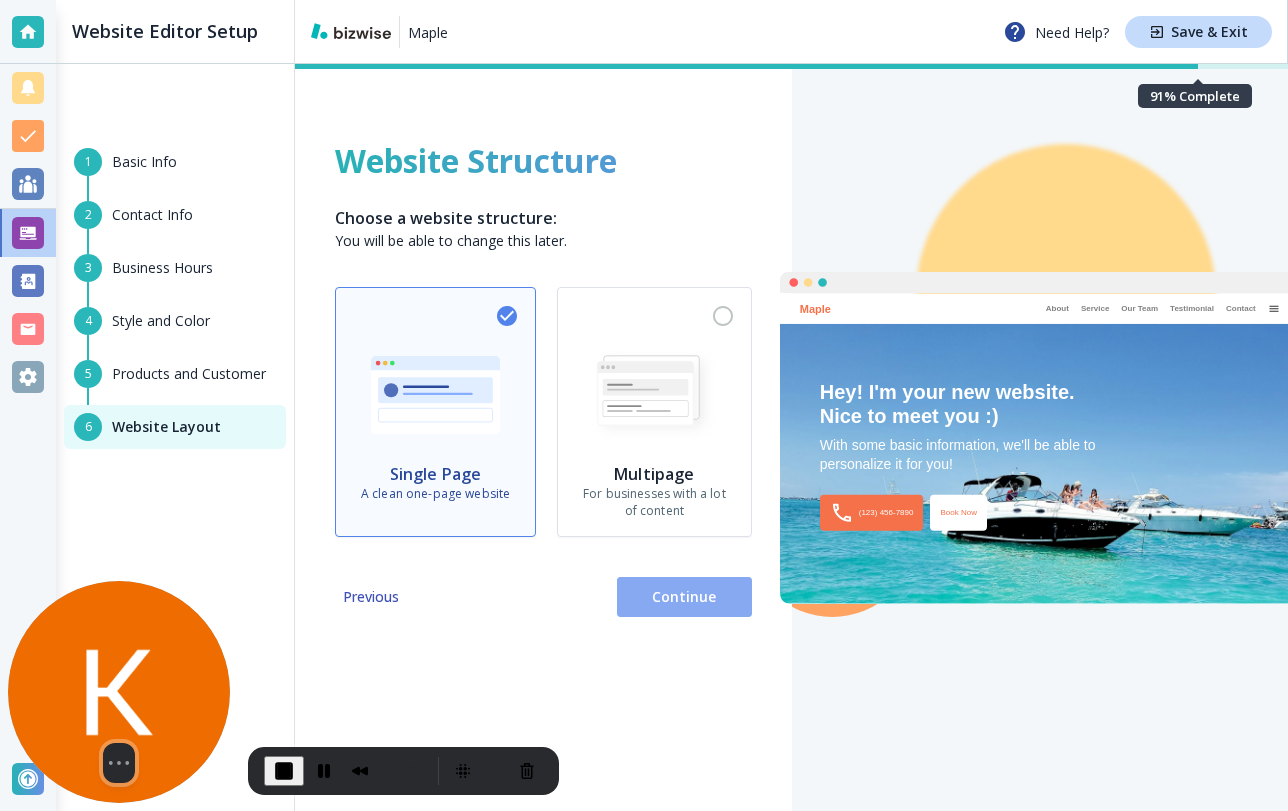 click on "Continue" at bounding box center [684, 597] 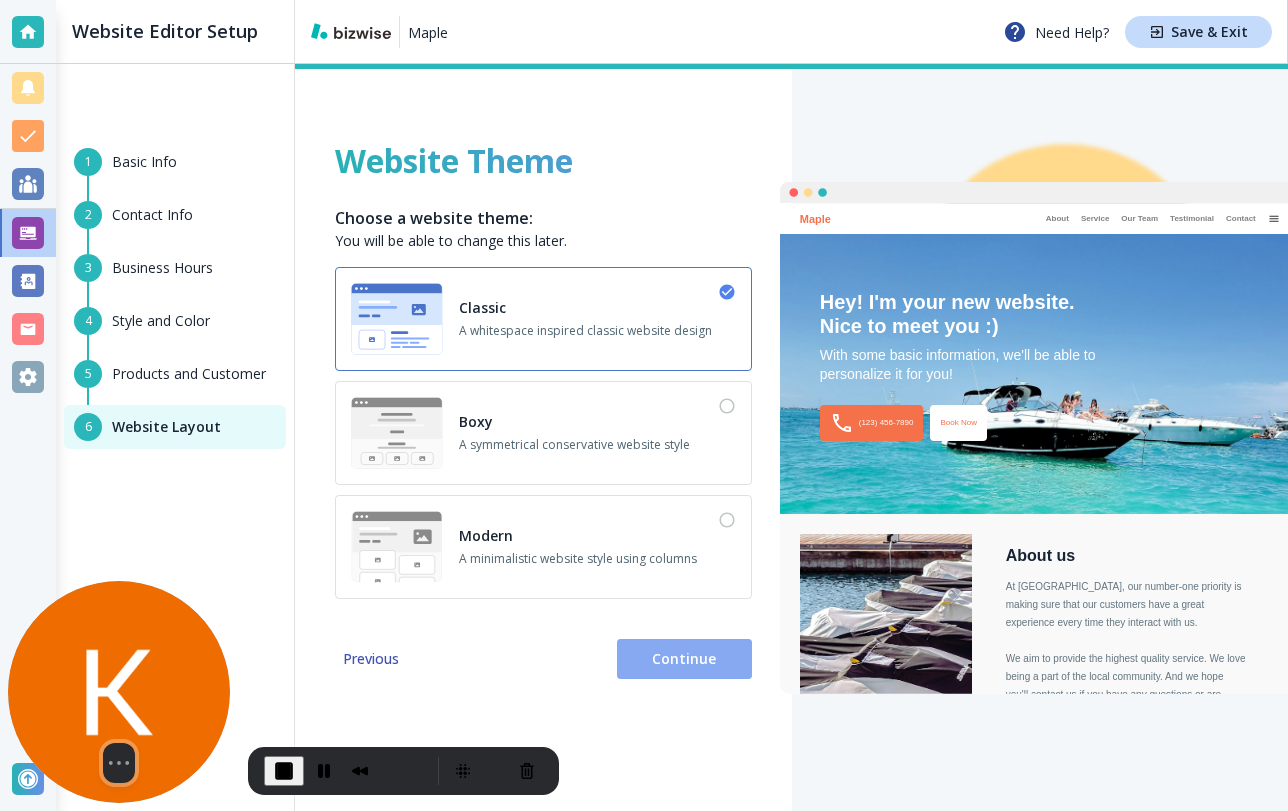 click on "Continue" at bounding box center [684, 659] 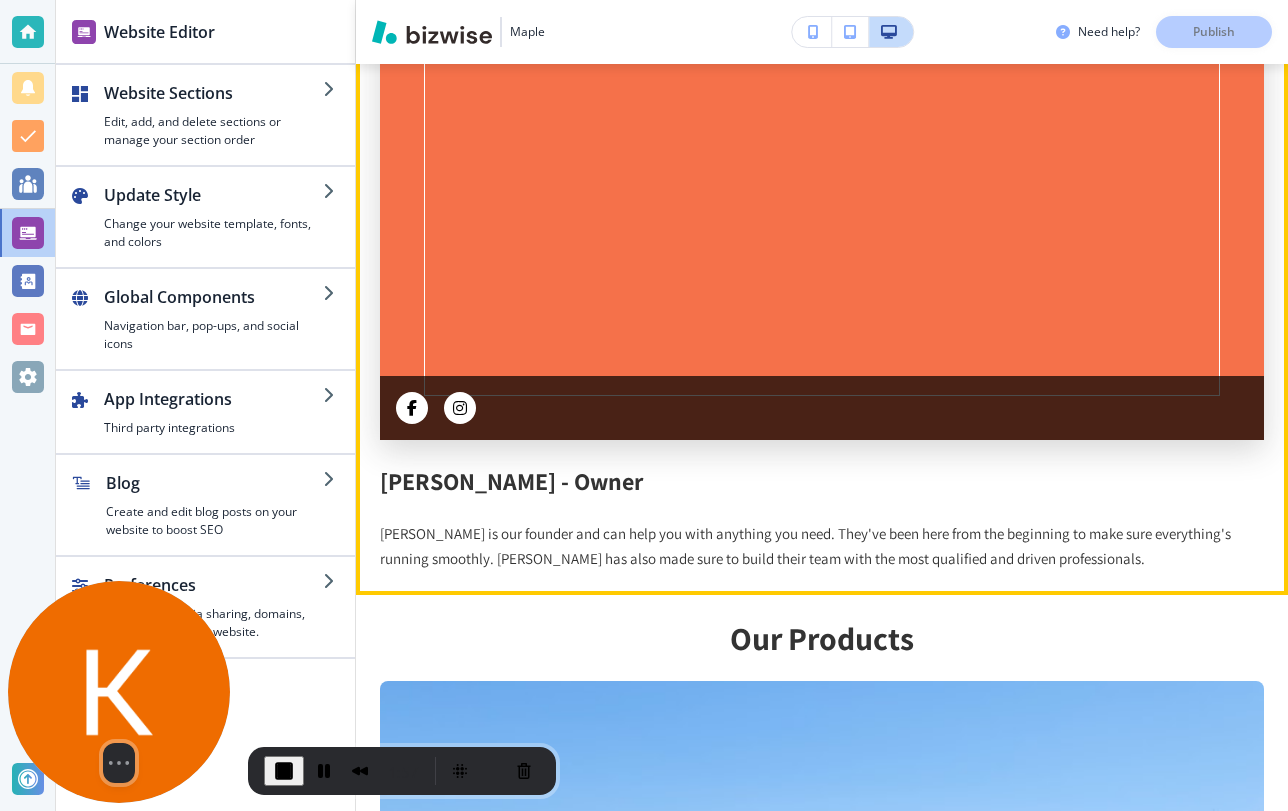 scroll, scrollTop: 2706, scrollLeft: 0, axis: vertical 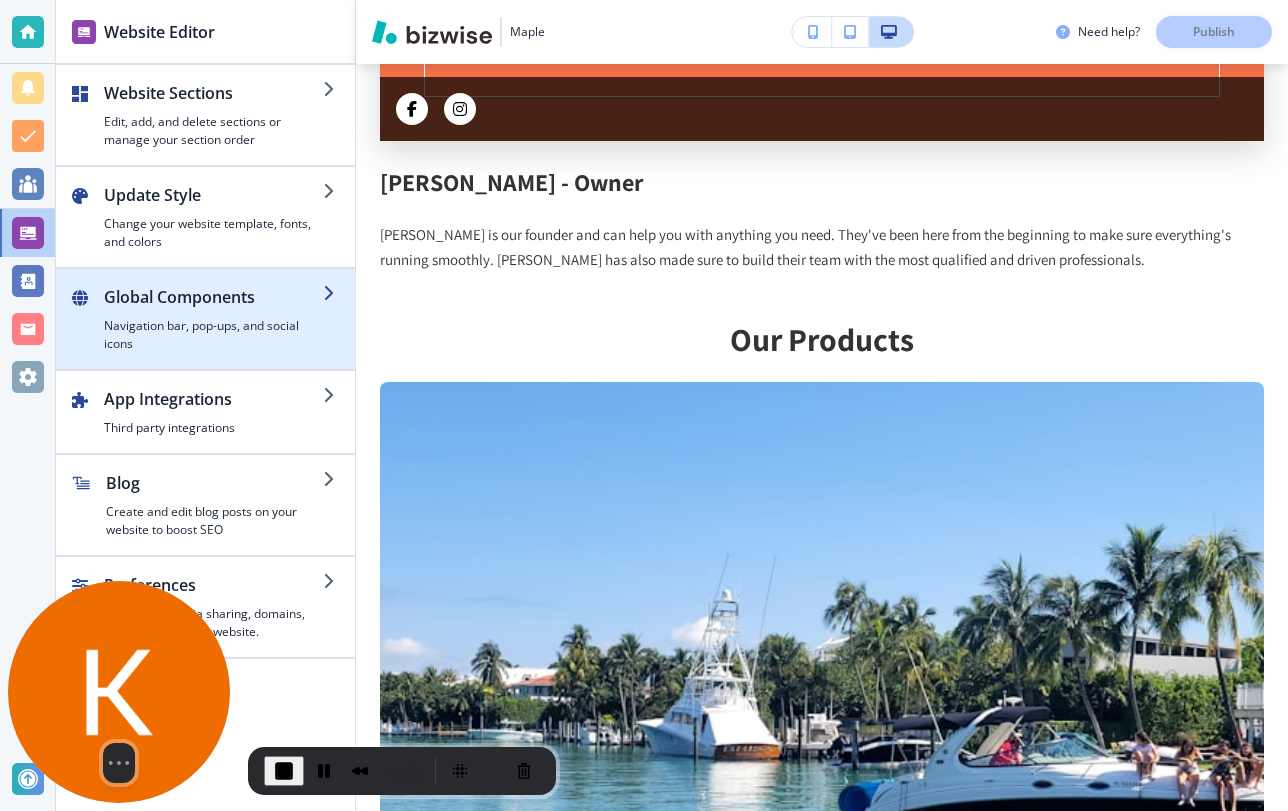 click on "Global Components" at bounding box center [213, 297] 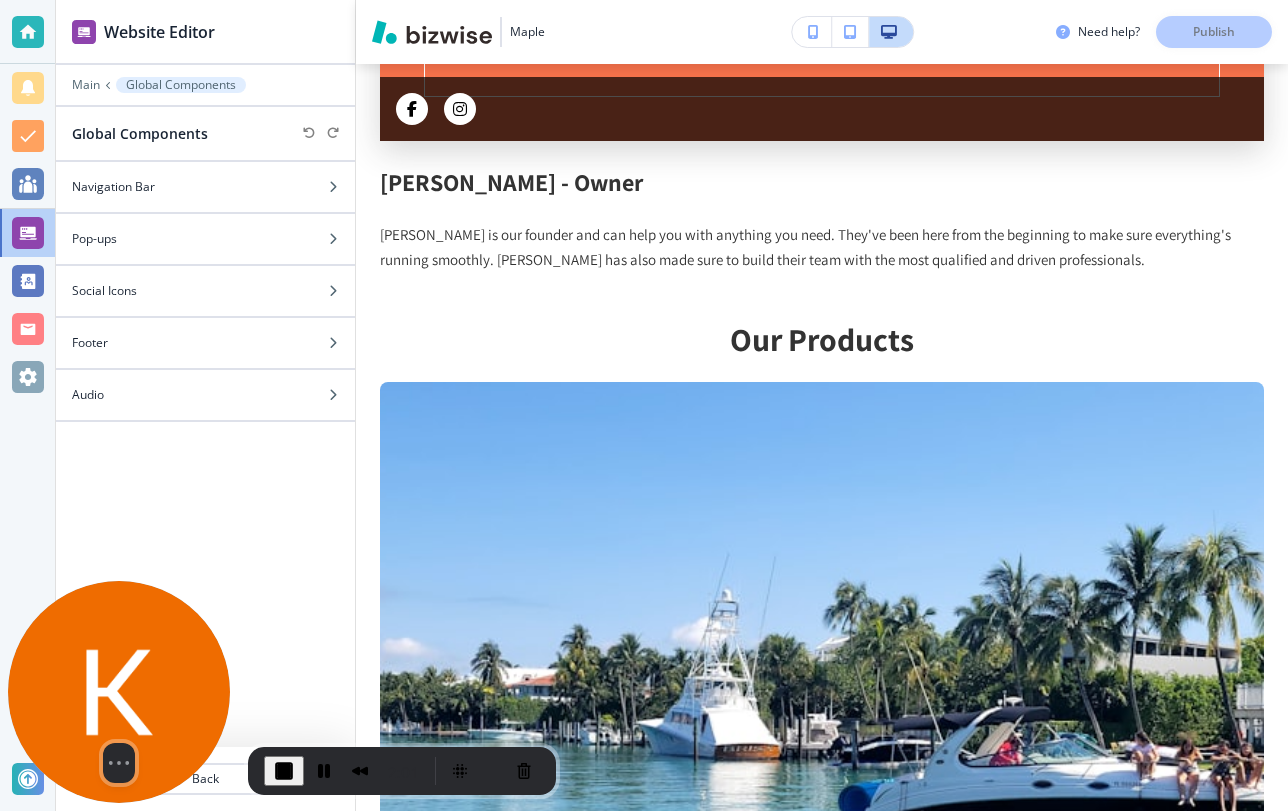 click on "Main Global Components" at bounding box center [205, 85] 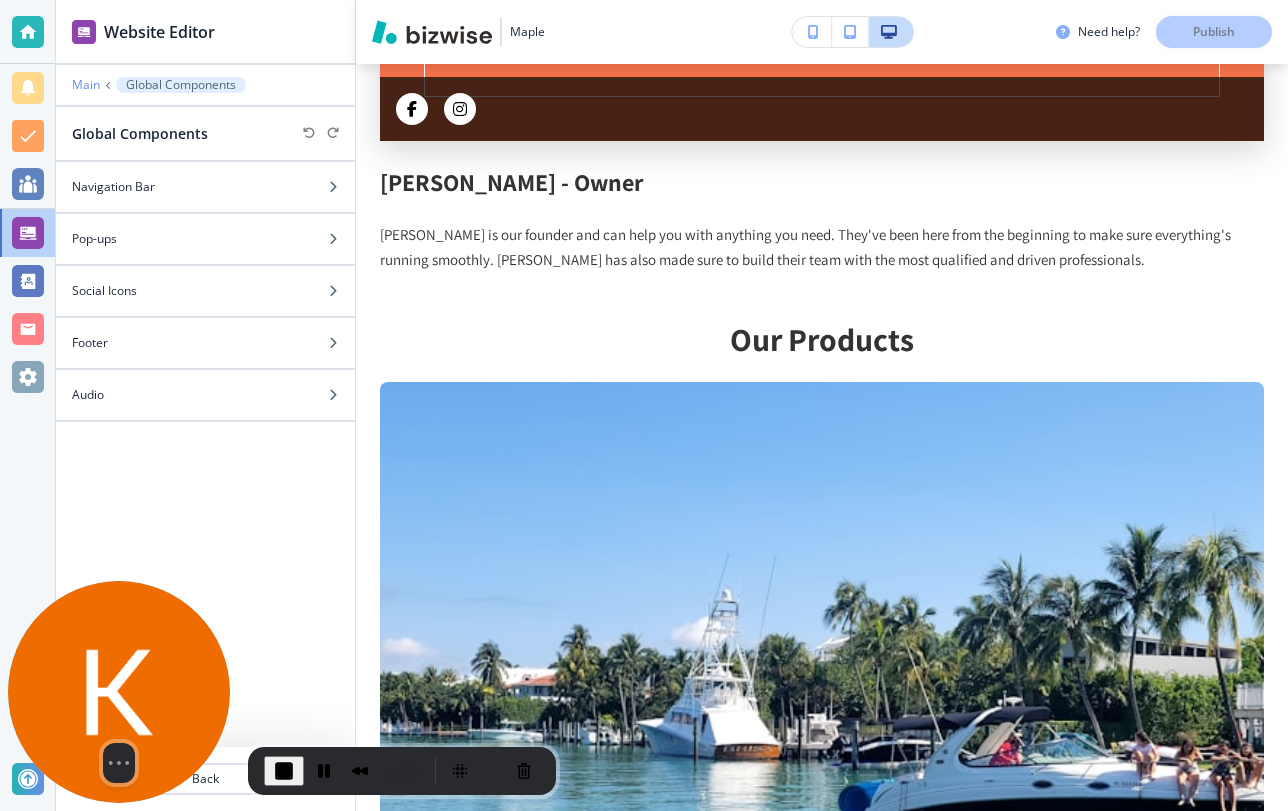 click on "Main" at bounding box center [86, 85] 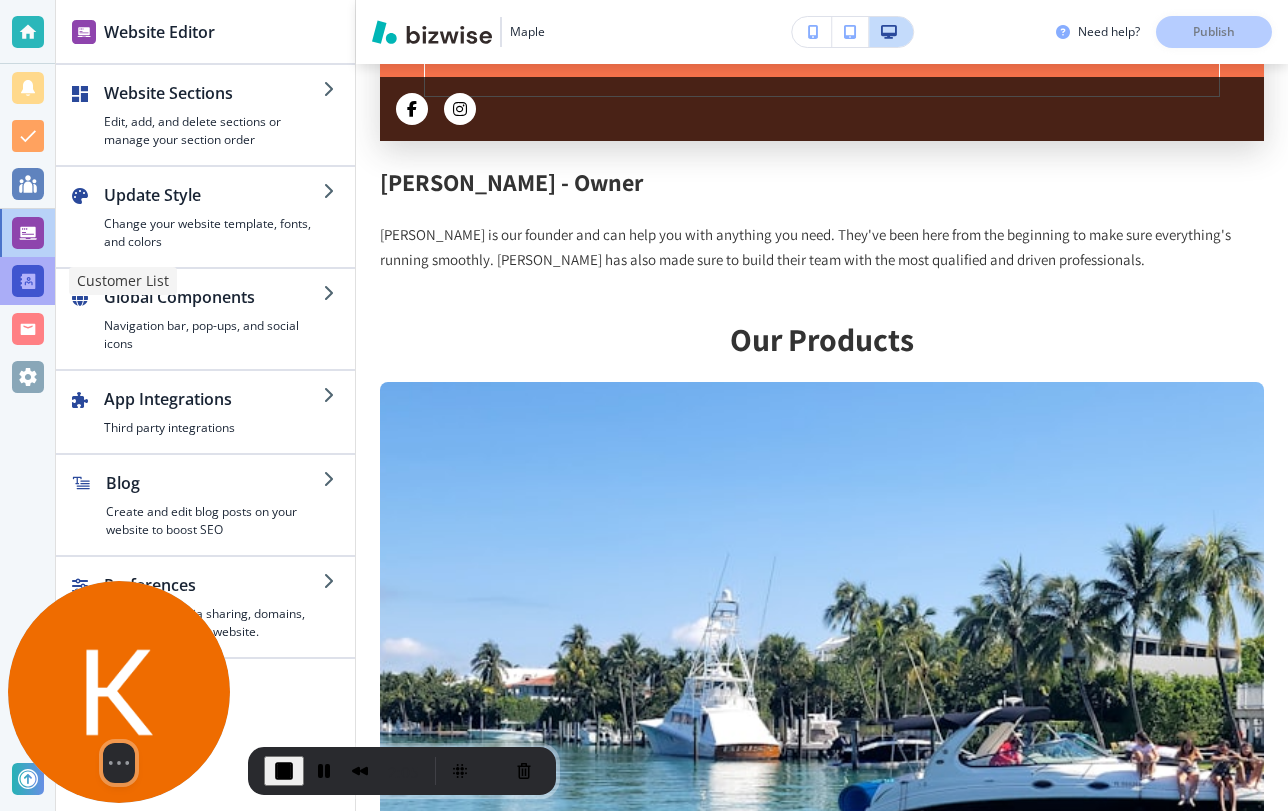 click at bounding box center [28, 281] 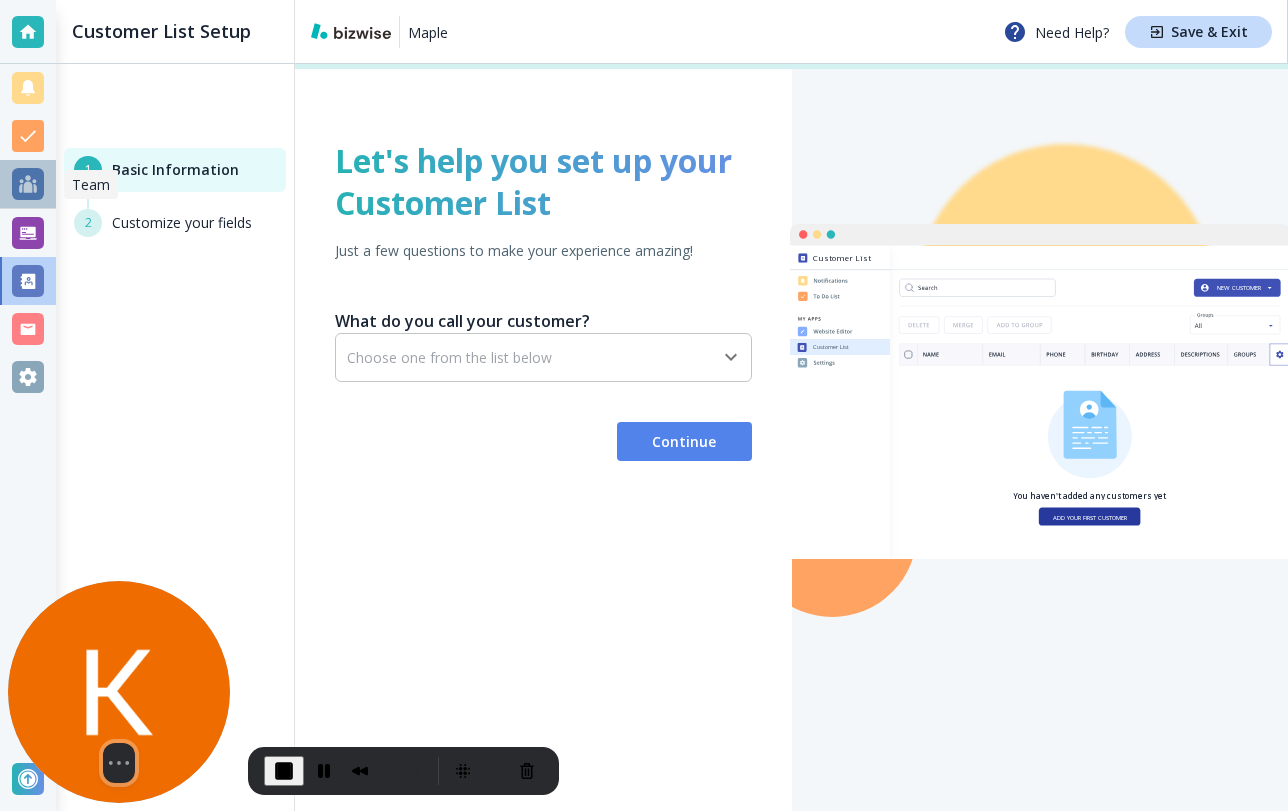 click at bounding box center (28, 184) 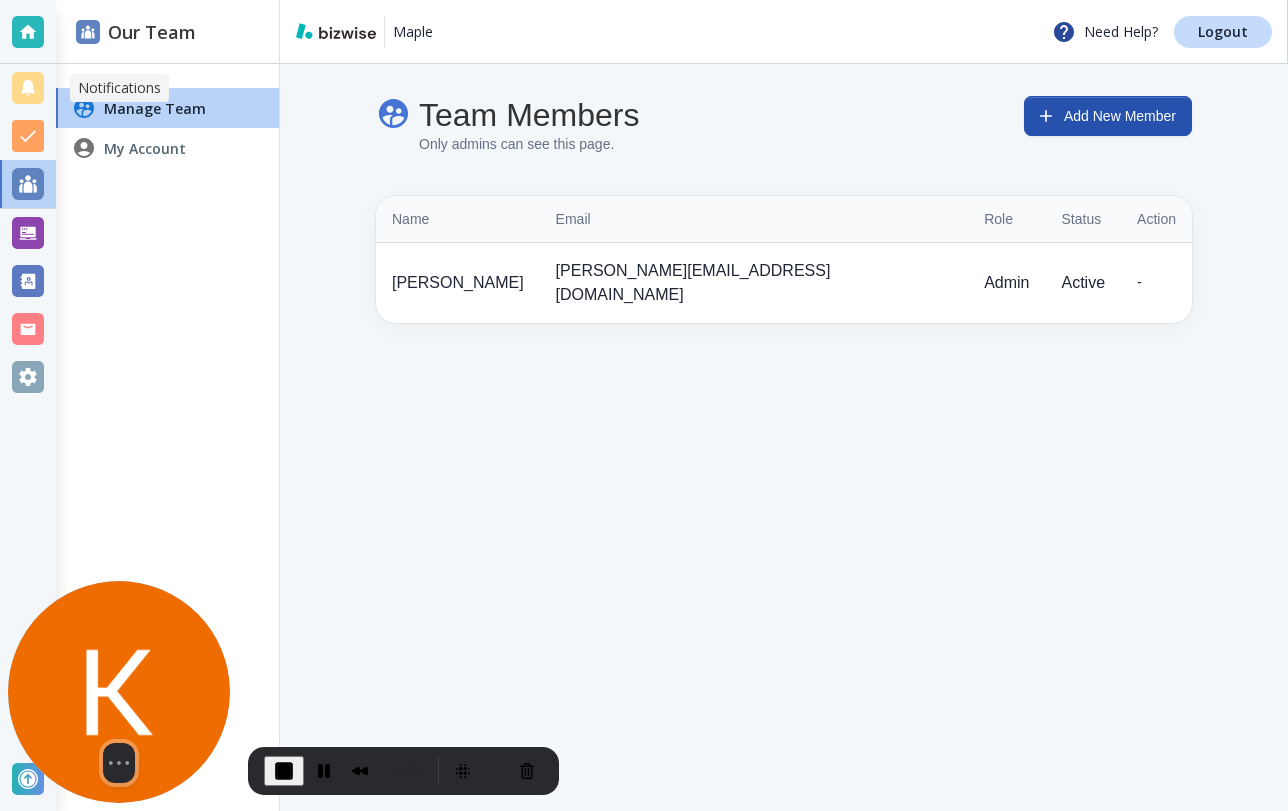 click at bounding box center (28, 88) 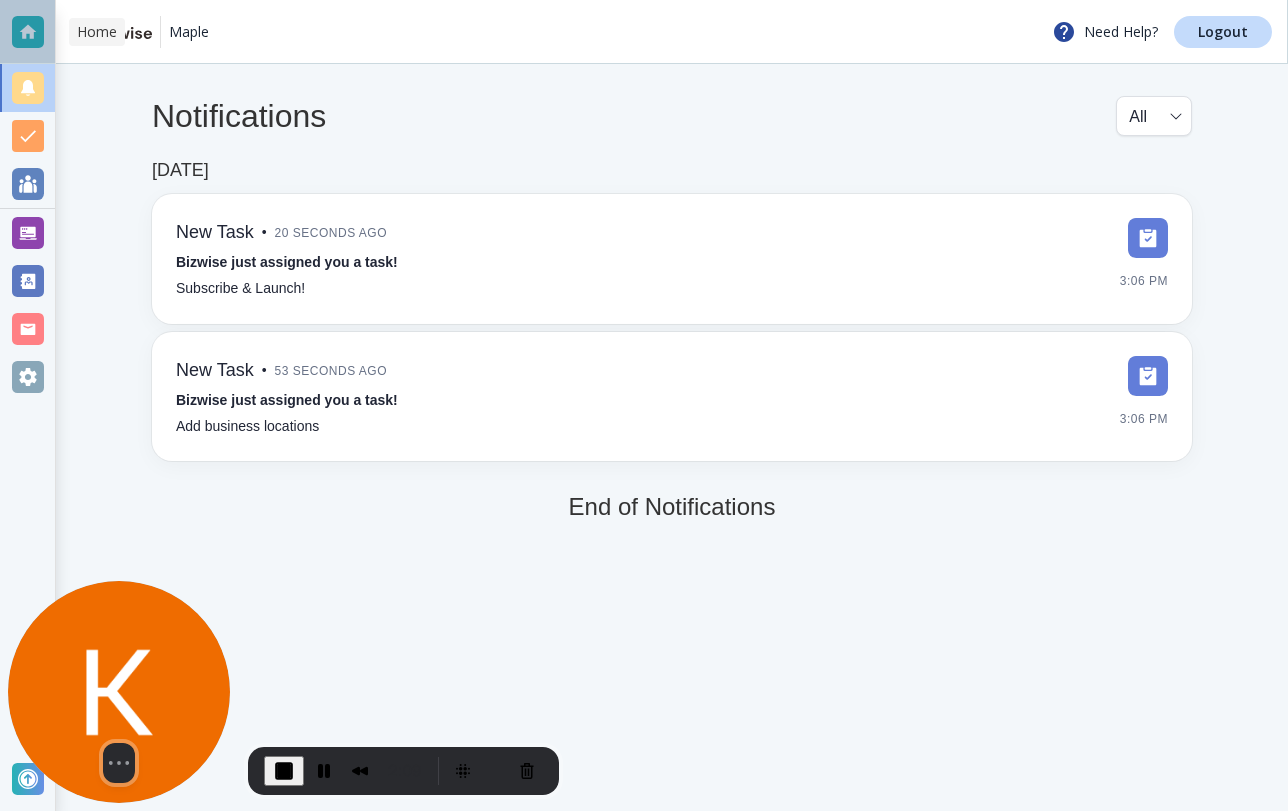 click at bounding box center [27, 32] 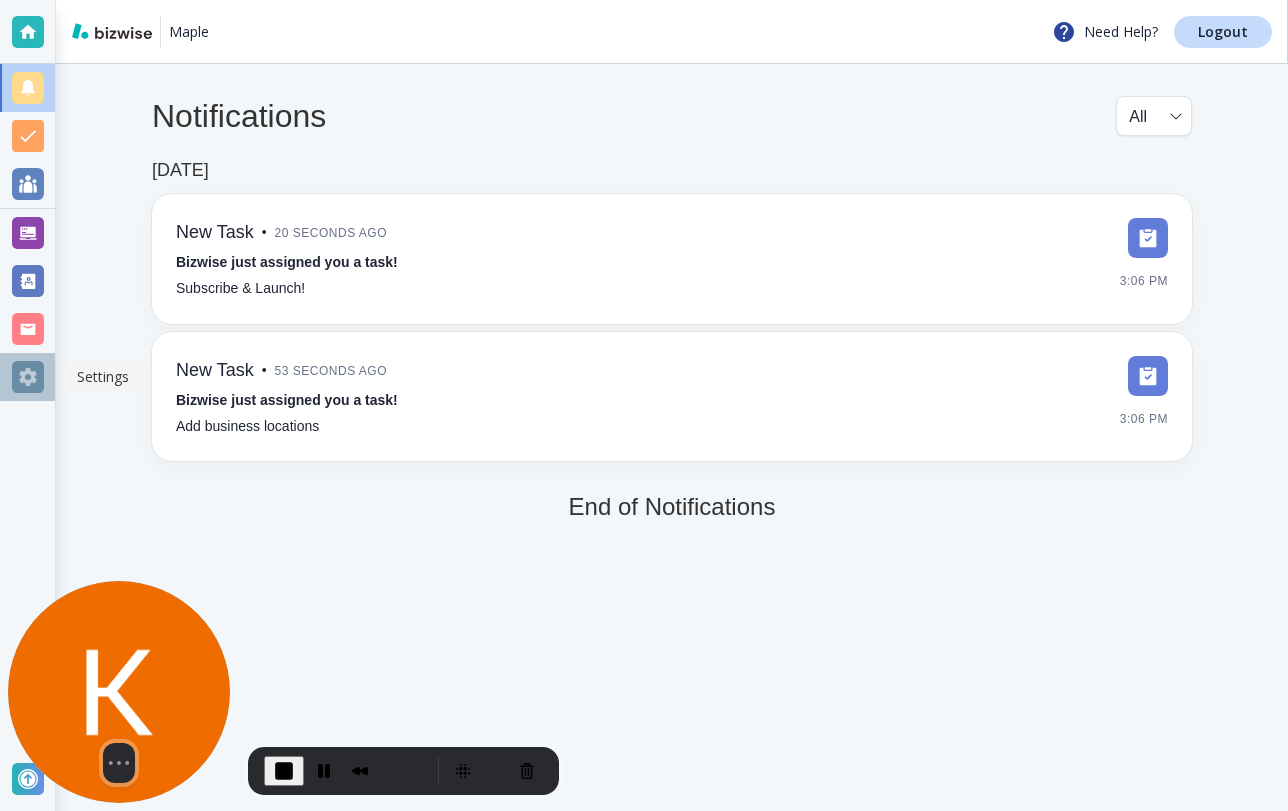 click at bounding box center [28, 377] 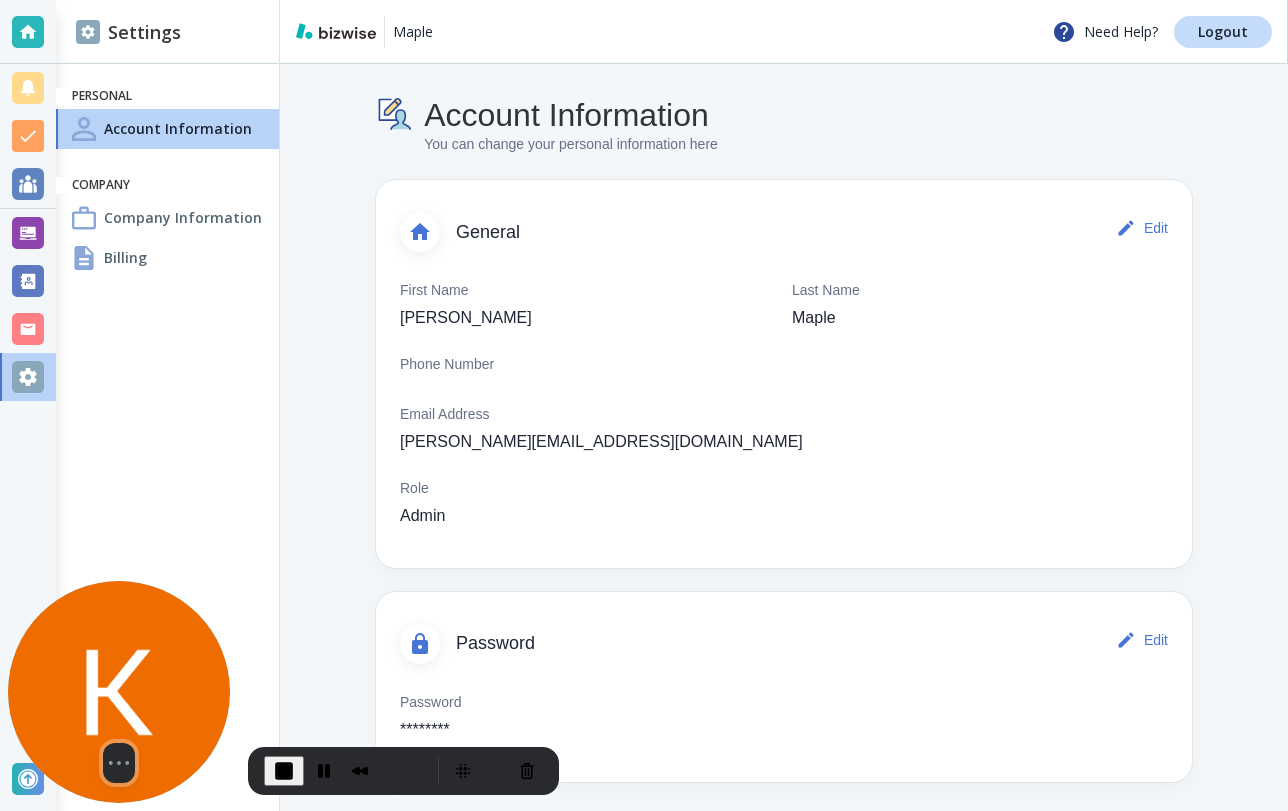 click on "Billing" at bounding box center (167, 258) 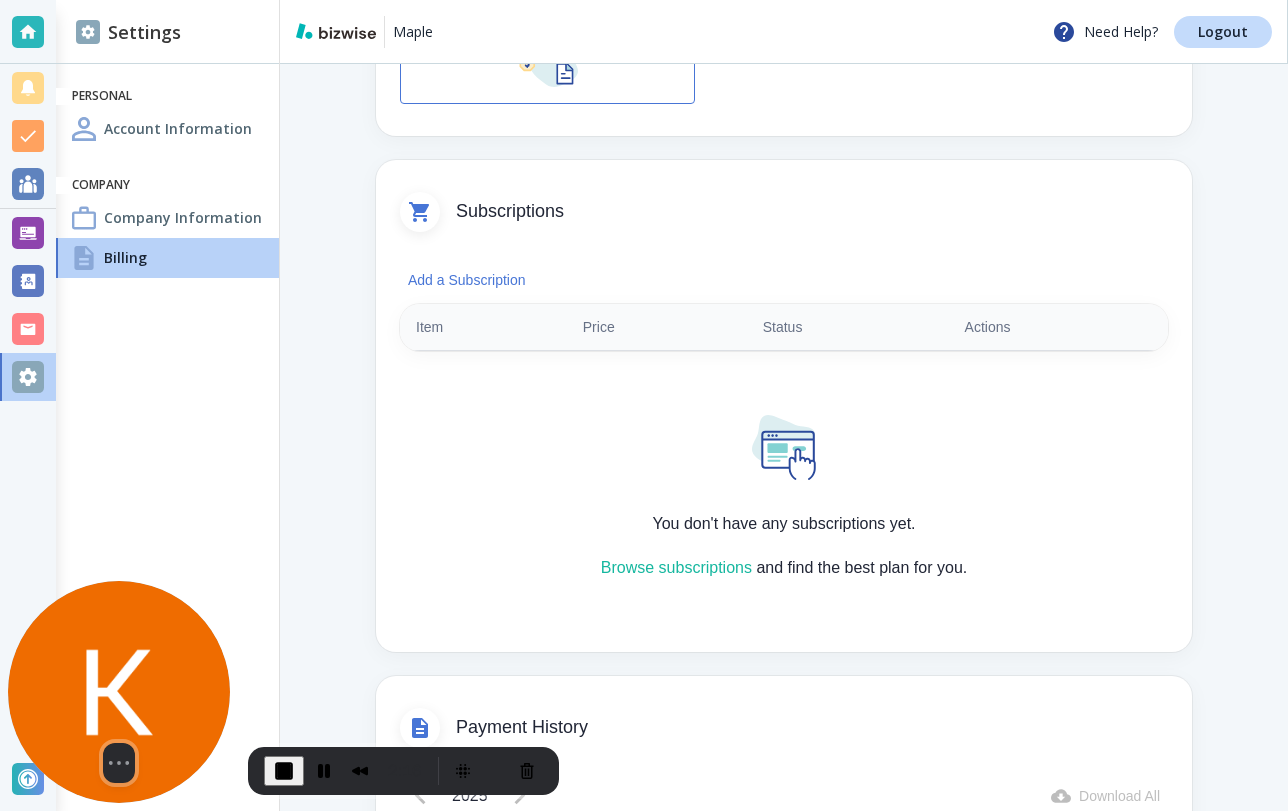 scroll, scrollTop: 275, scrollLeft: 0, axis: vertical 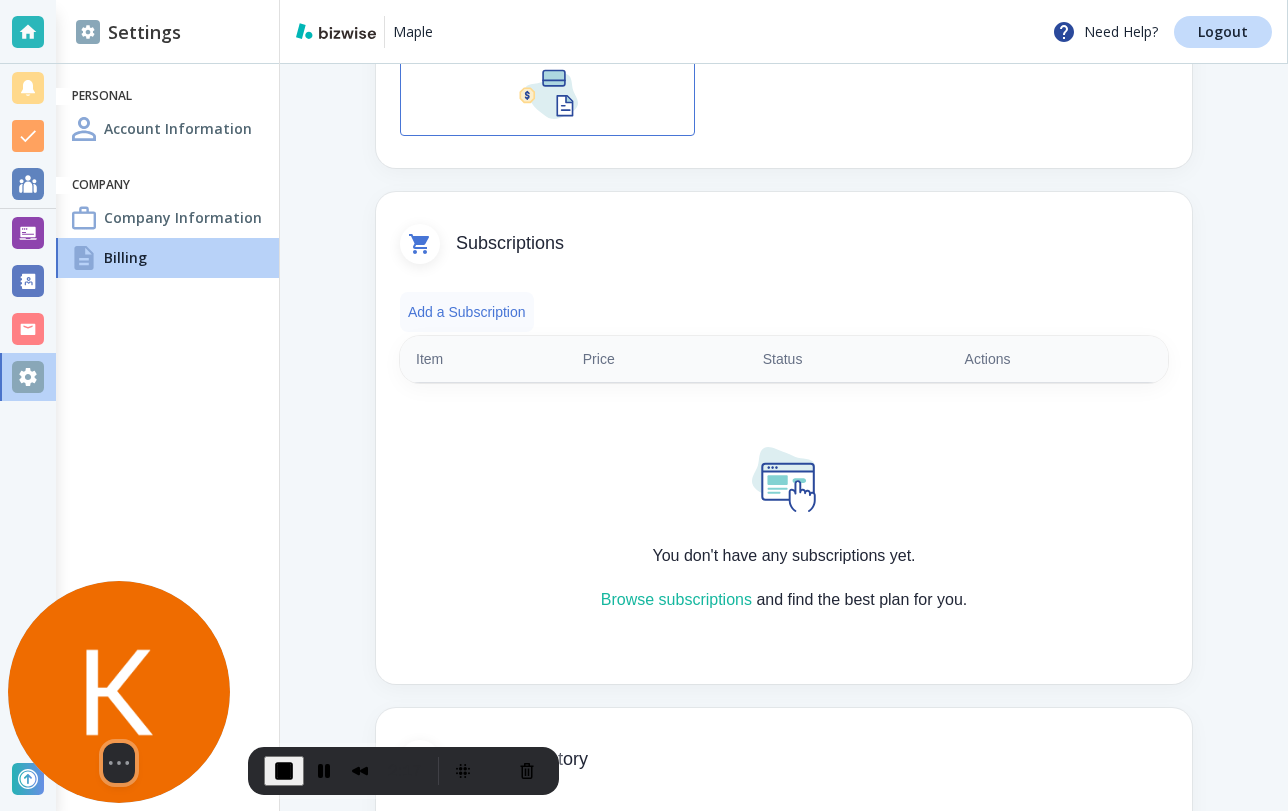 click on "Add a Subscription" at bounding box center (467, 312) 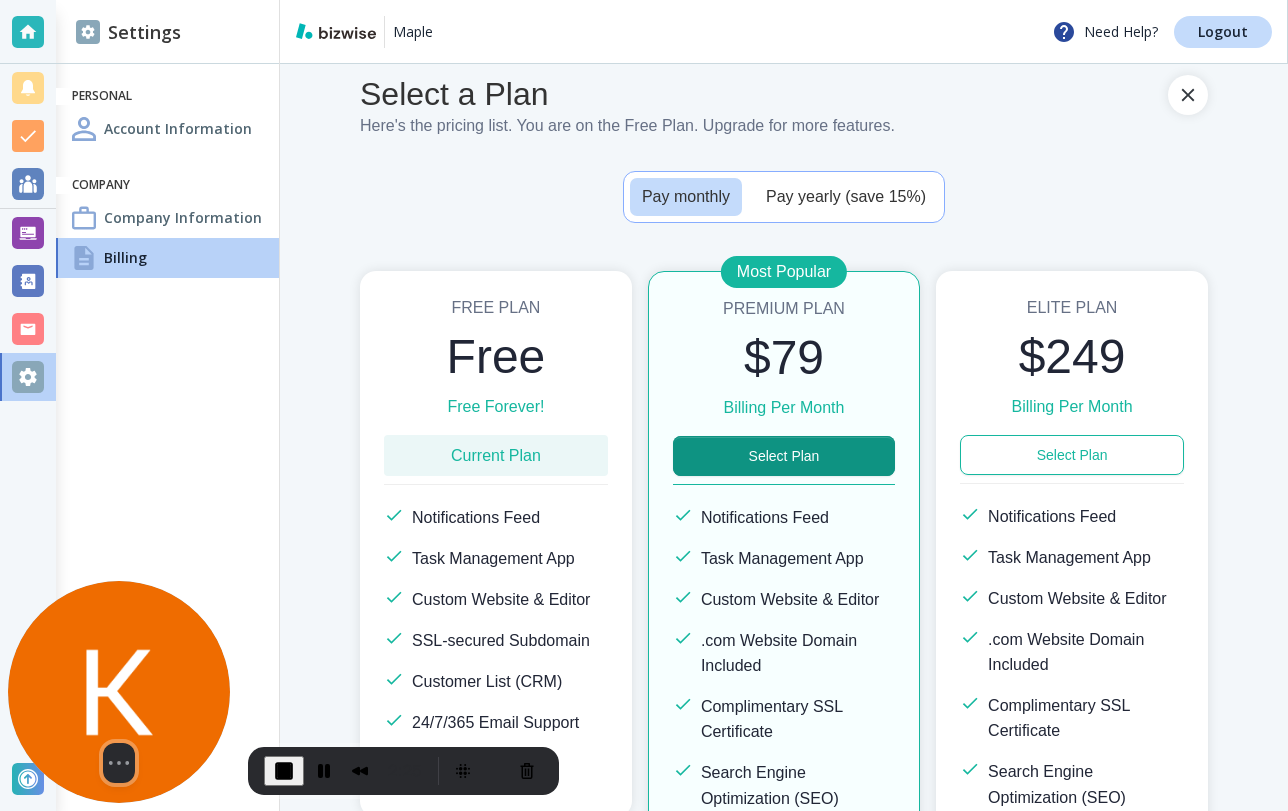 scroll, scrollTop: 0, scrollLeft: 0, axis: both 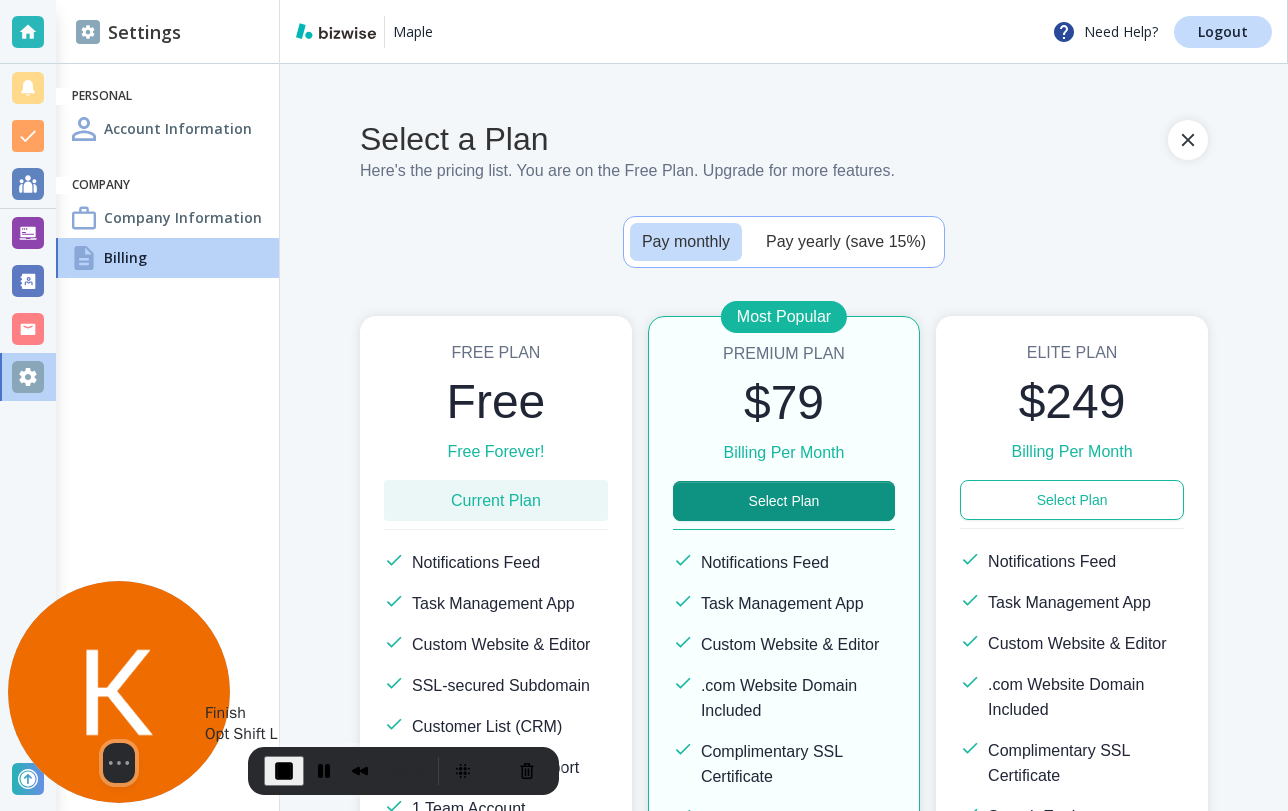 click at bounding box center (284, 771) 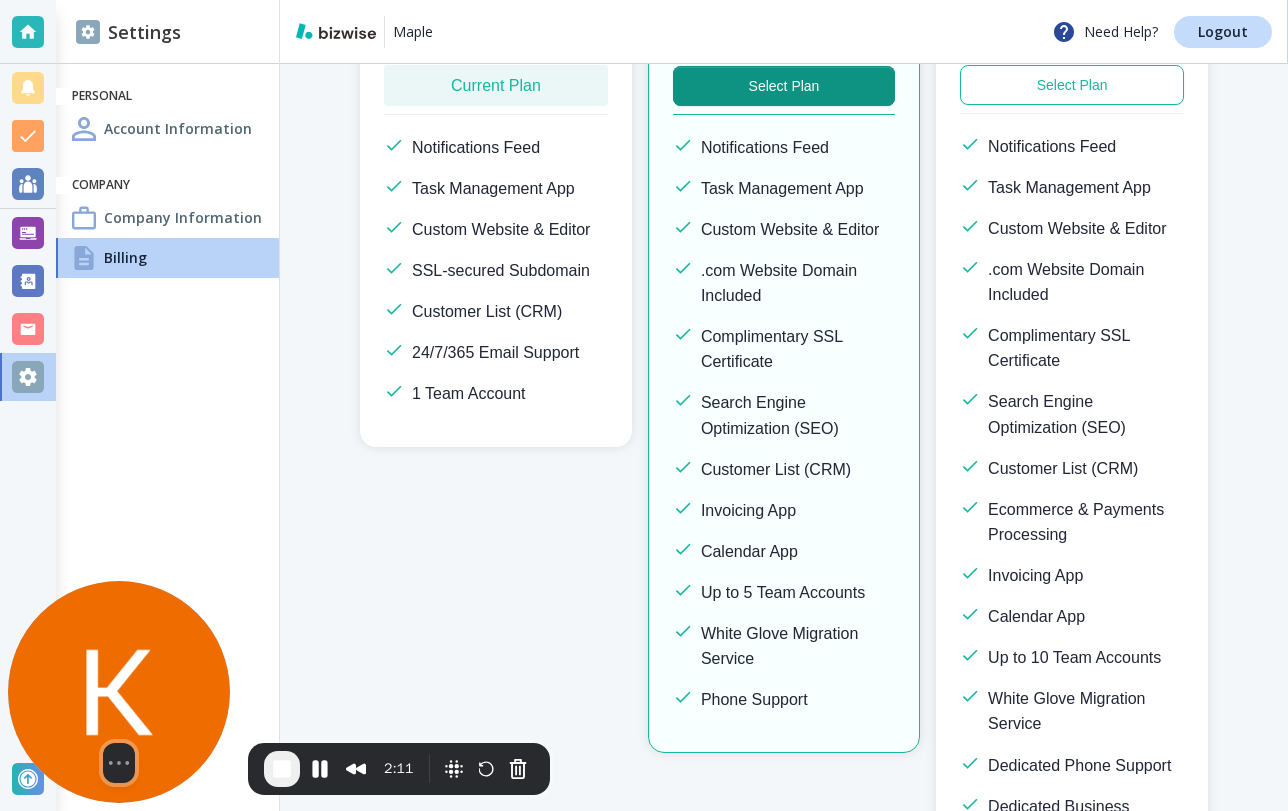 scroll, scrollTop: 401, scrollLeft: 0, axis: vertical 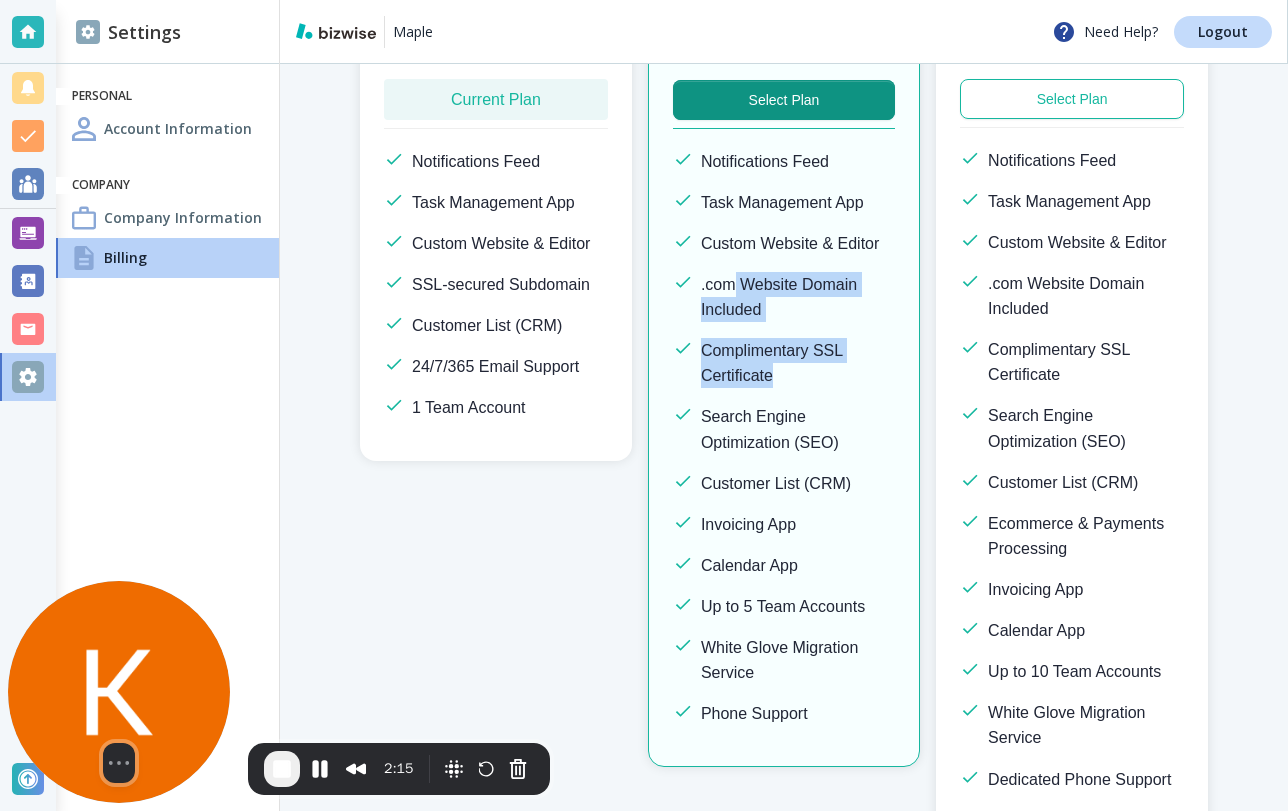 drag, startPoint x: 737, startPoint y: 285, endPoint x: 795, endPoint y: 382, distance: 113.0177 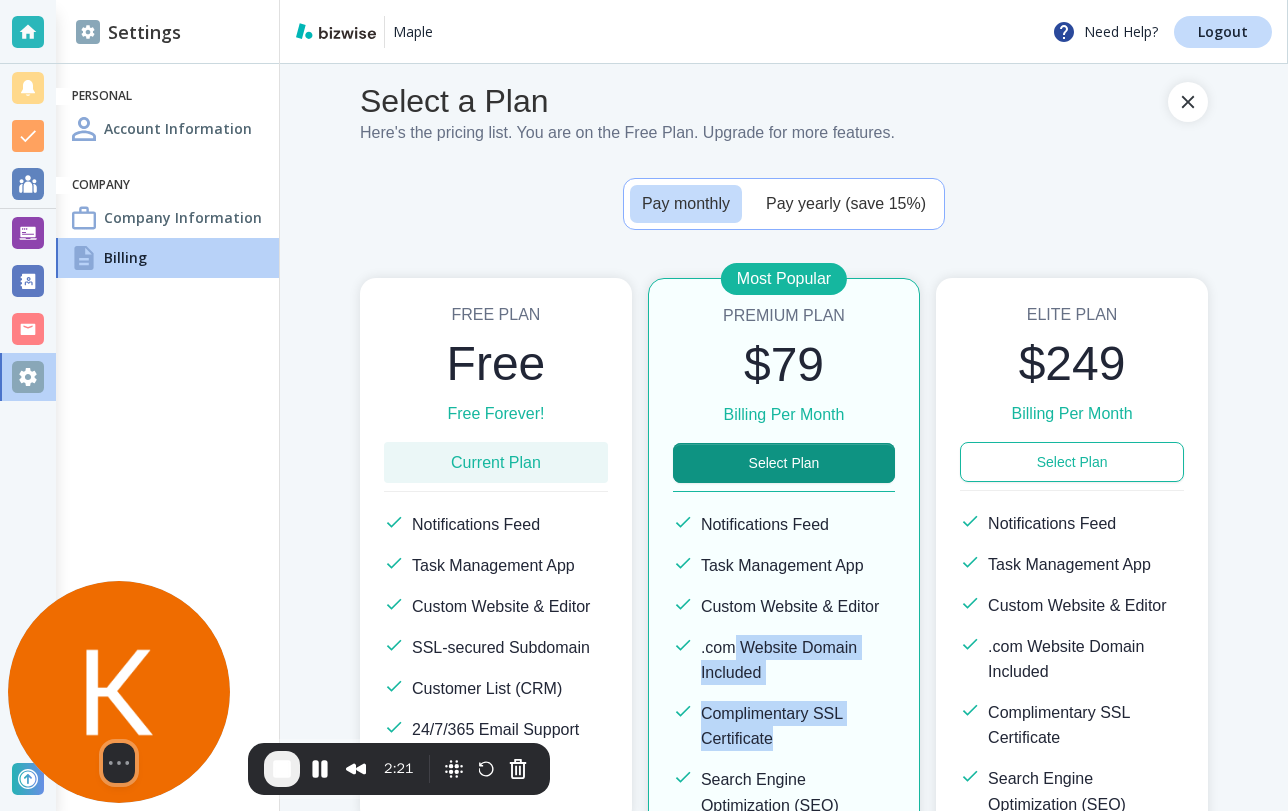 scroll, scrollTop: 0, scrollLeft: 0, axis: both 